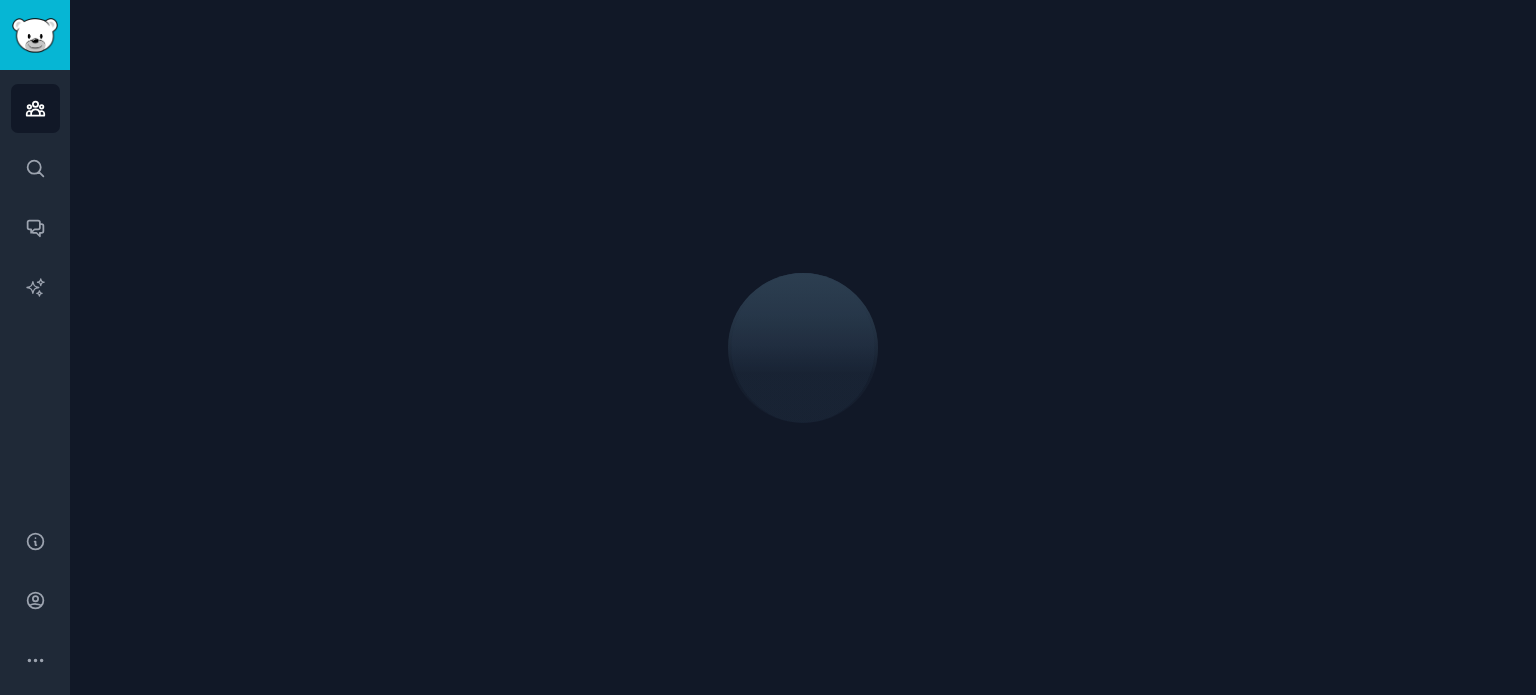 scroll, scrollTop: 0, scrollLeft: 0, axis: both 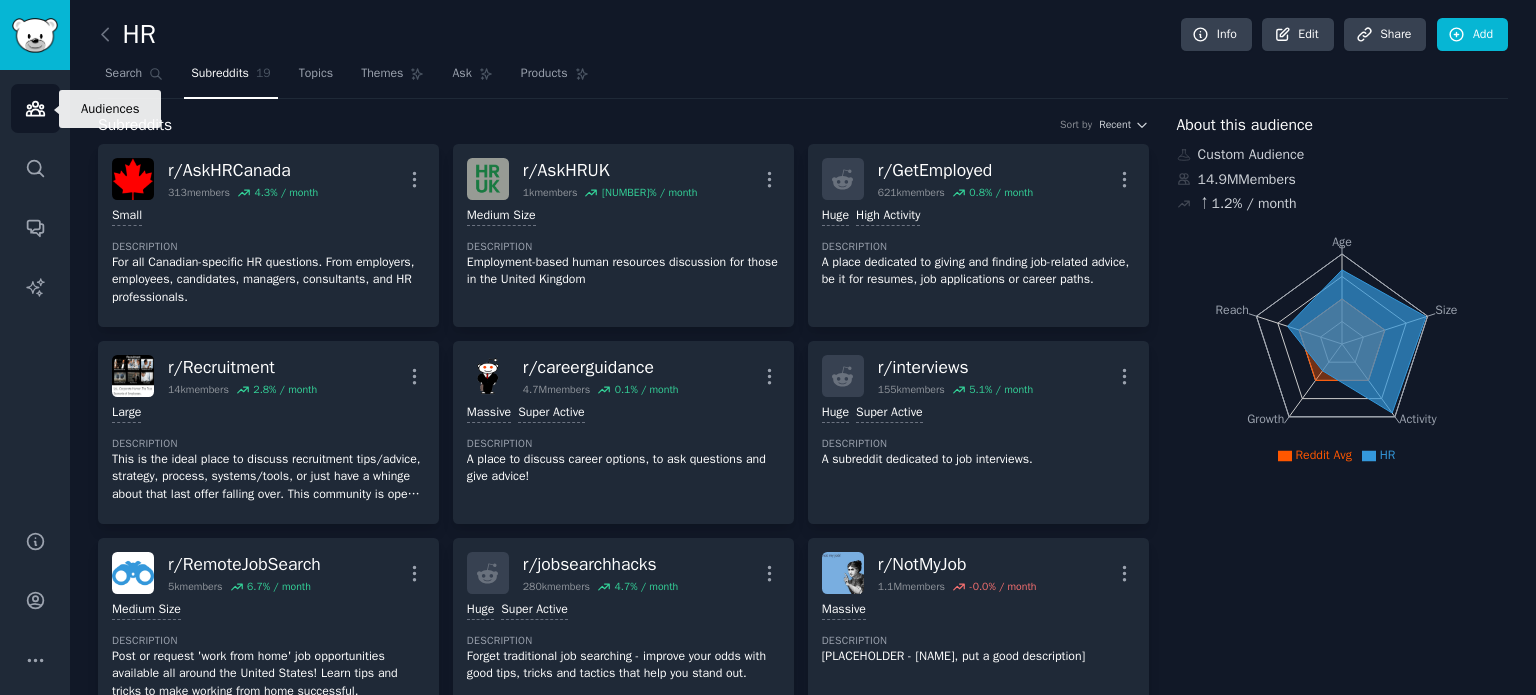 click 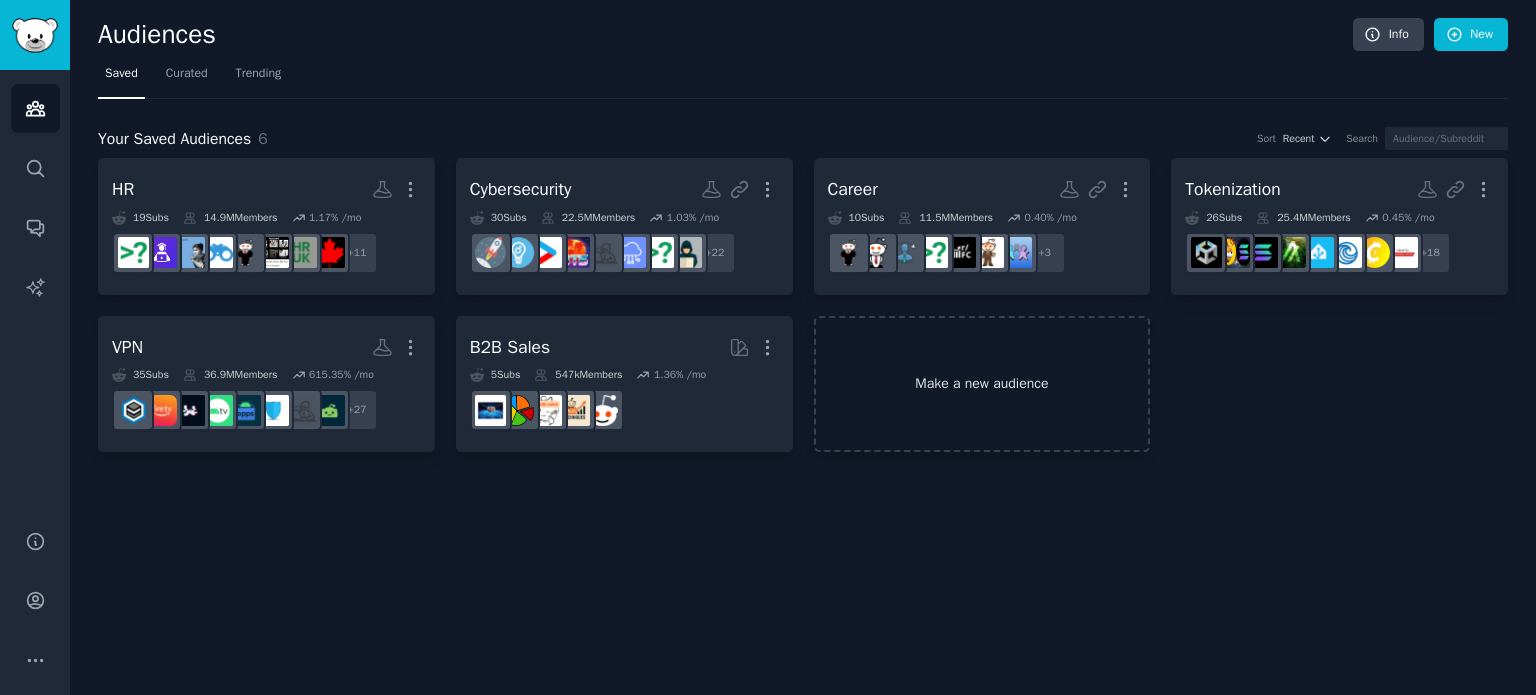 click on "Make a new audience" at bounding box center [982, 384] 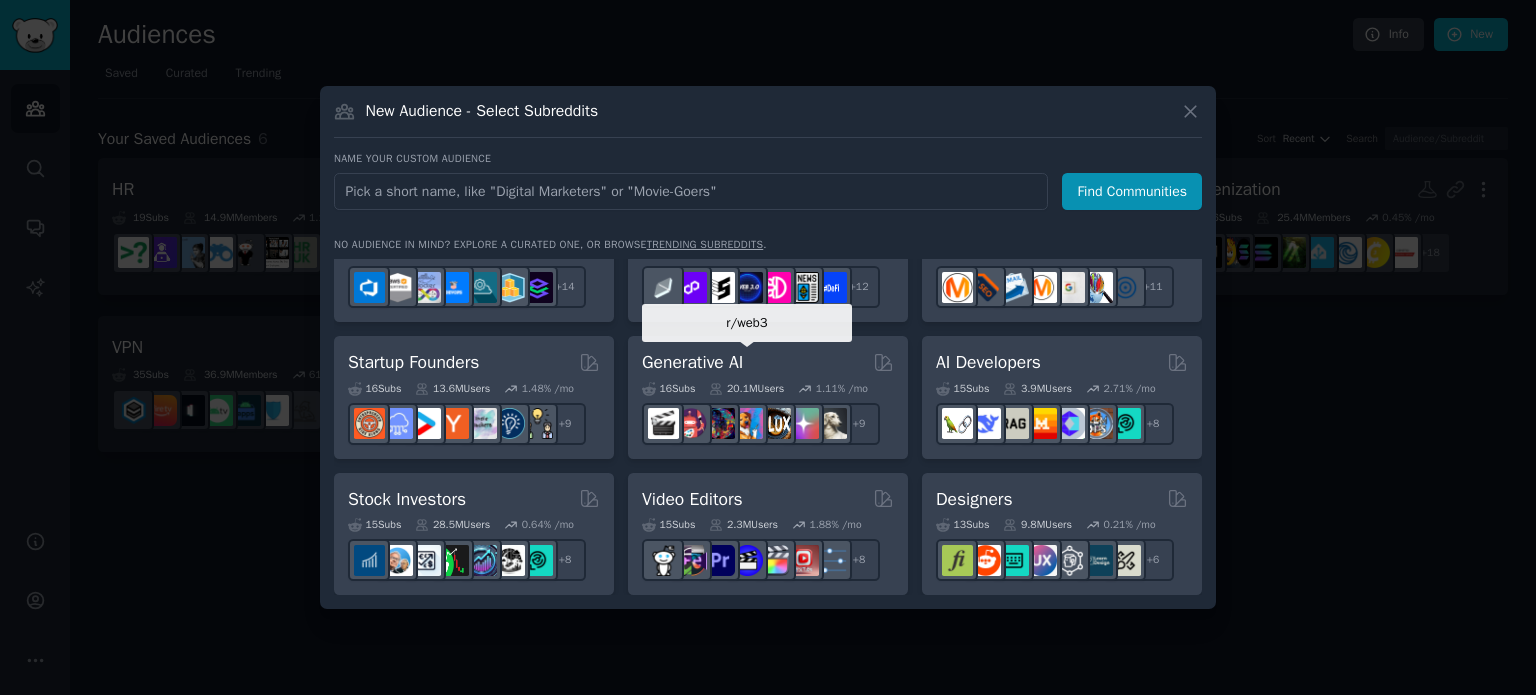 scroll, scrollTop: 200, scrollLeft: 0, axis: vertical 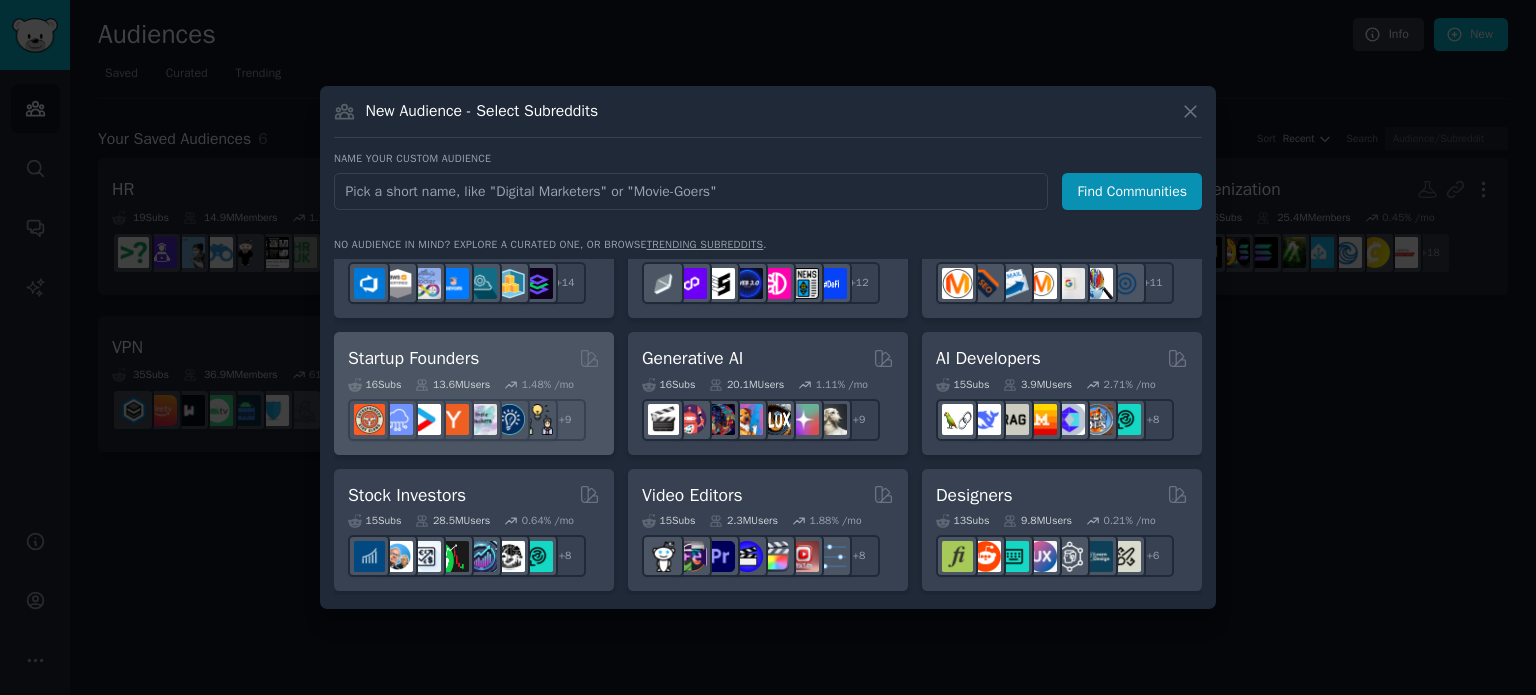 click on "Startup Founders" at bounding box center [413, 358] 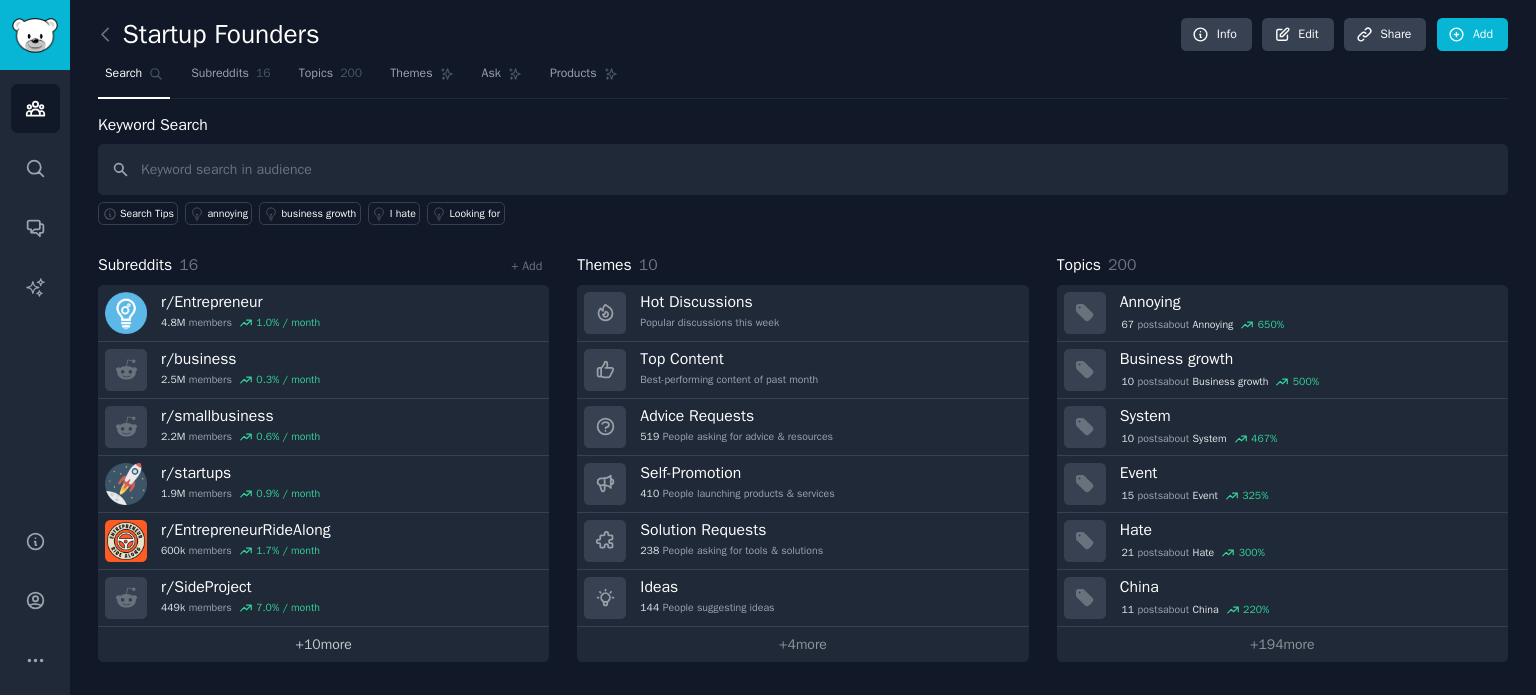 click on "+  10  more" at bounding box center [323, 644] 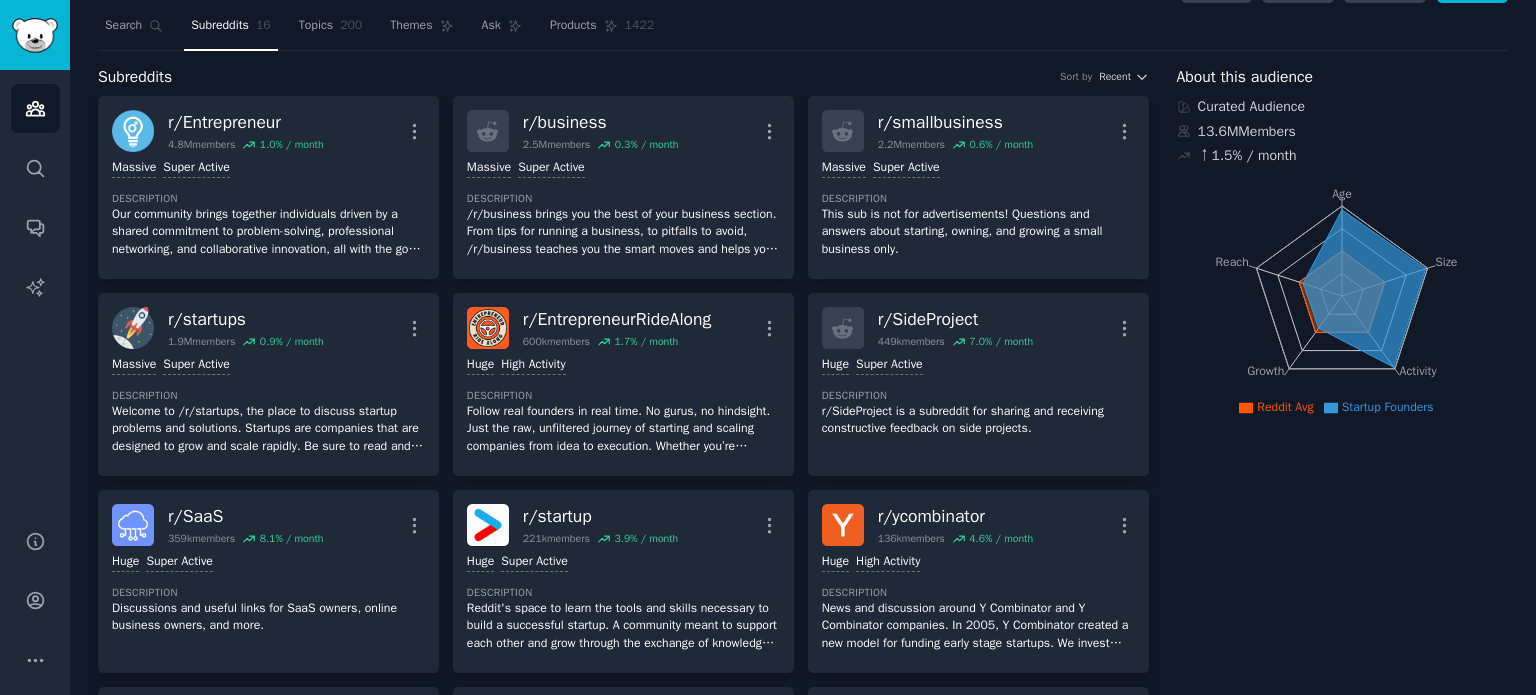 scroll, scrollTop: 0, scrollLeft: 0, axis: both 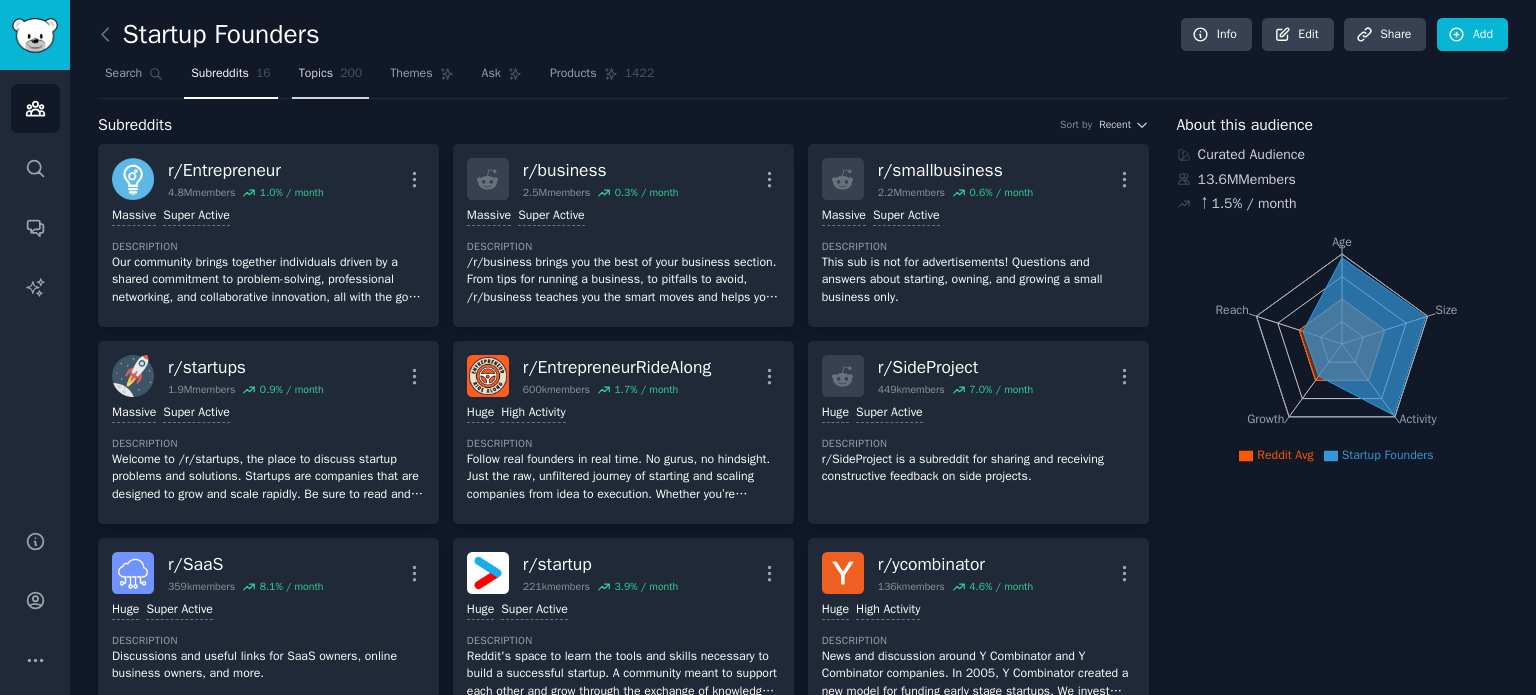 click on "Topics 200" at bounding box center [331, 78] 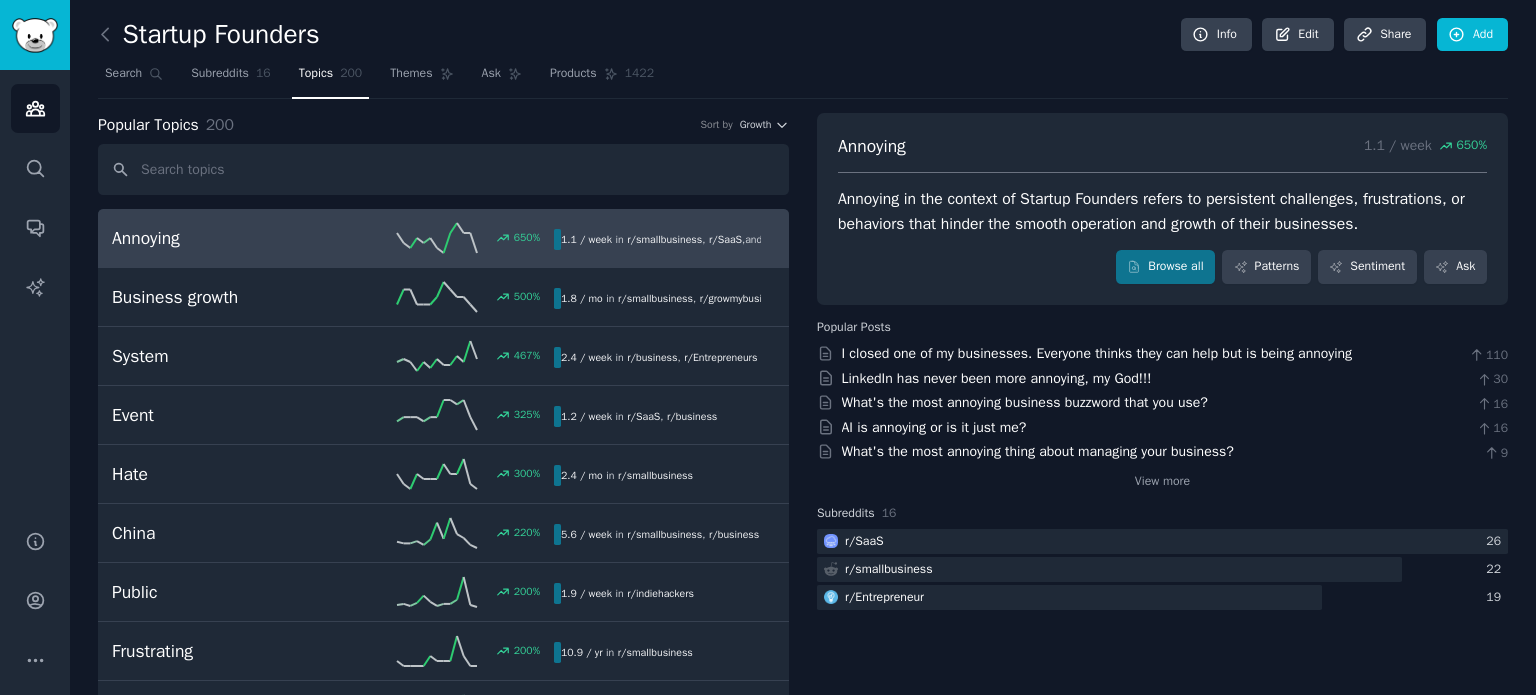 scroll, scrollTop: 16, scrollLeft: 0, axis: vertical 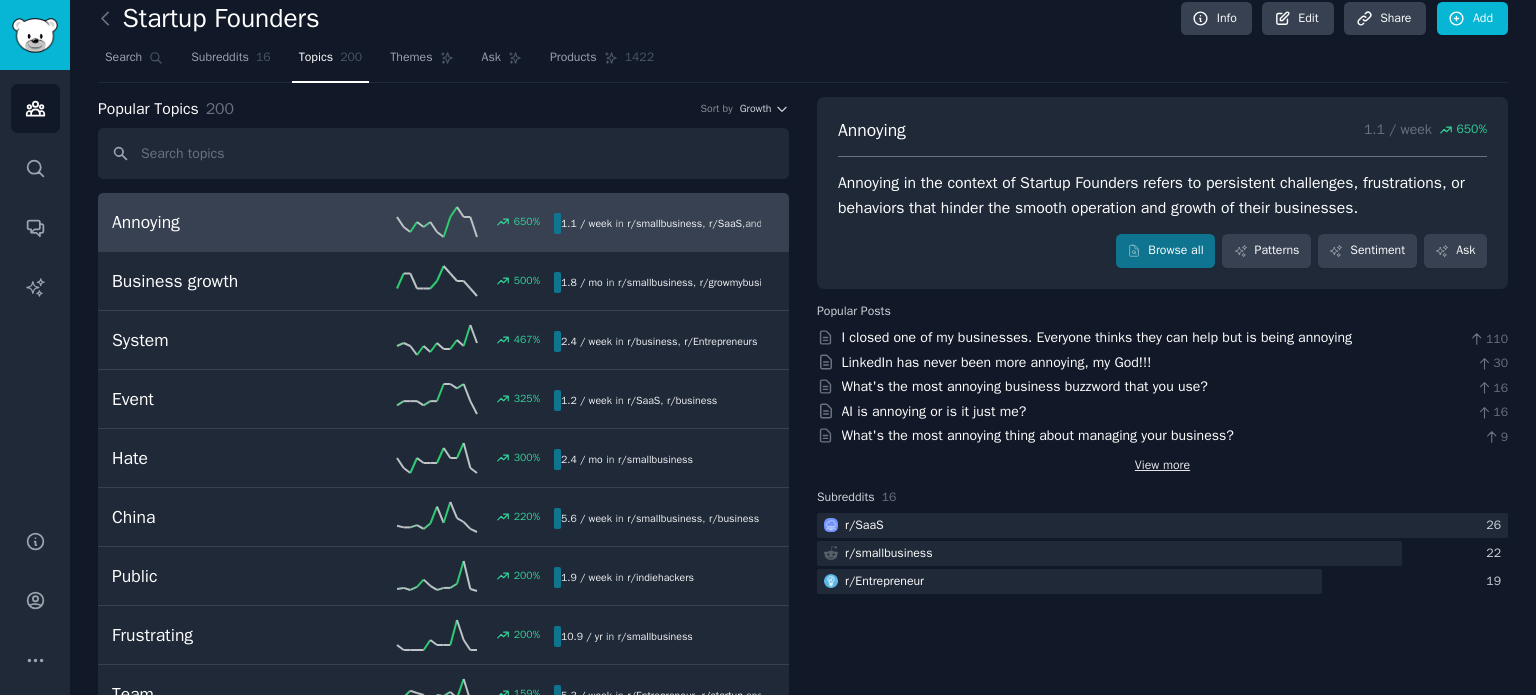 click on "View more" at bounding box center (1162, 466) 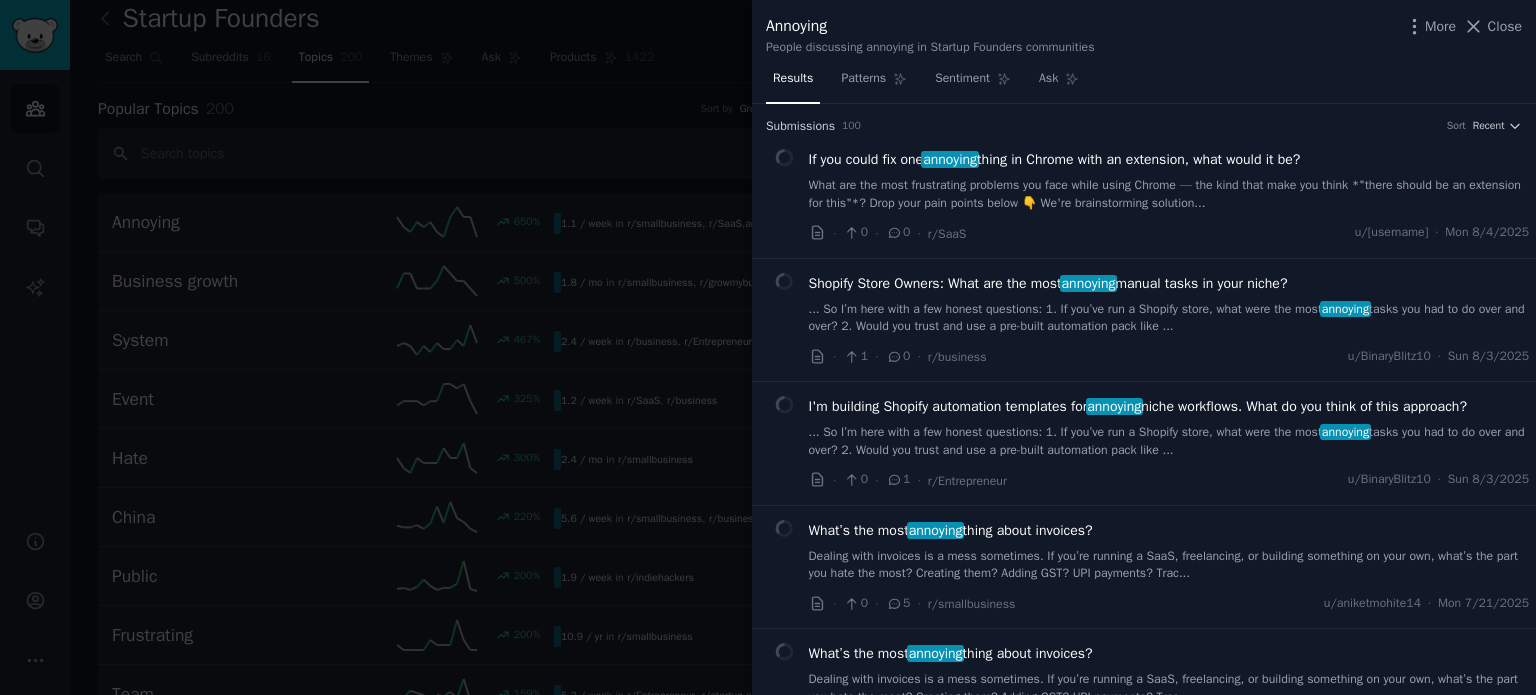 click on "If you could fix one  annoying  thing in Chrome with an extension, what would it be? What are the most frustrating problems you face while using Chrome — the kind that make you think *"there should be an extension for this"*? Drop your pain points below 👇 We're brainstorming solution... · 0 · 0 · r/SaaS u/[username] · [DAY]/[YEAR]" at bounding box center (1144, 196) 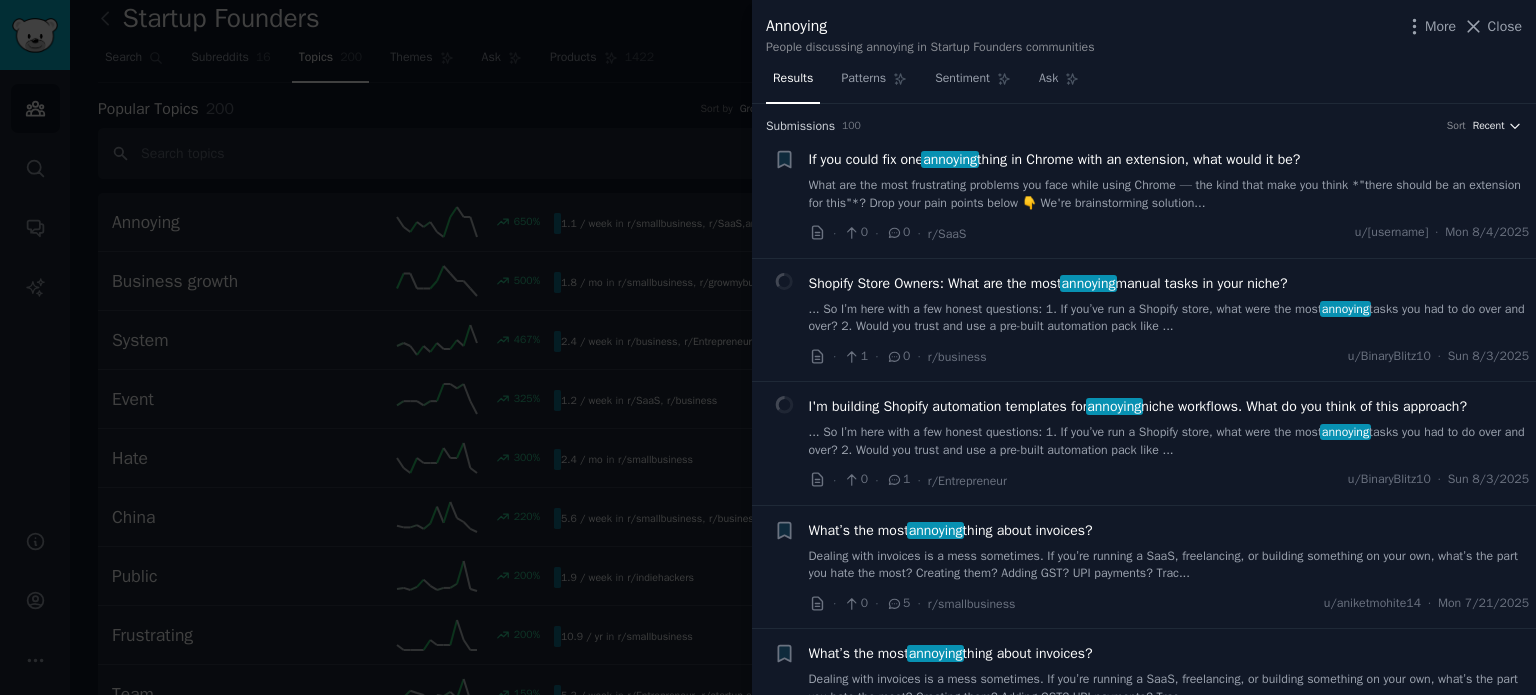 click 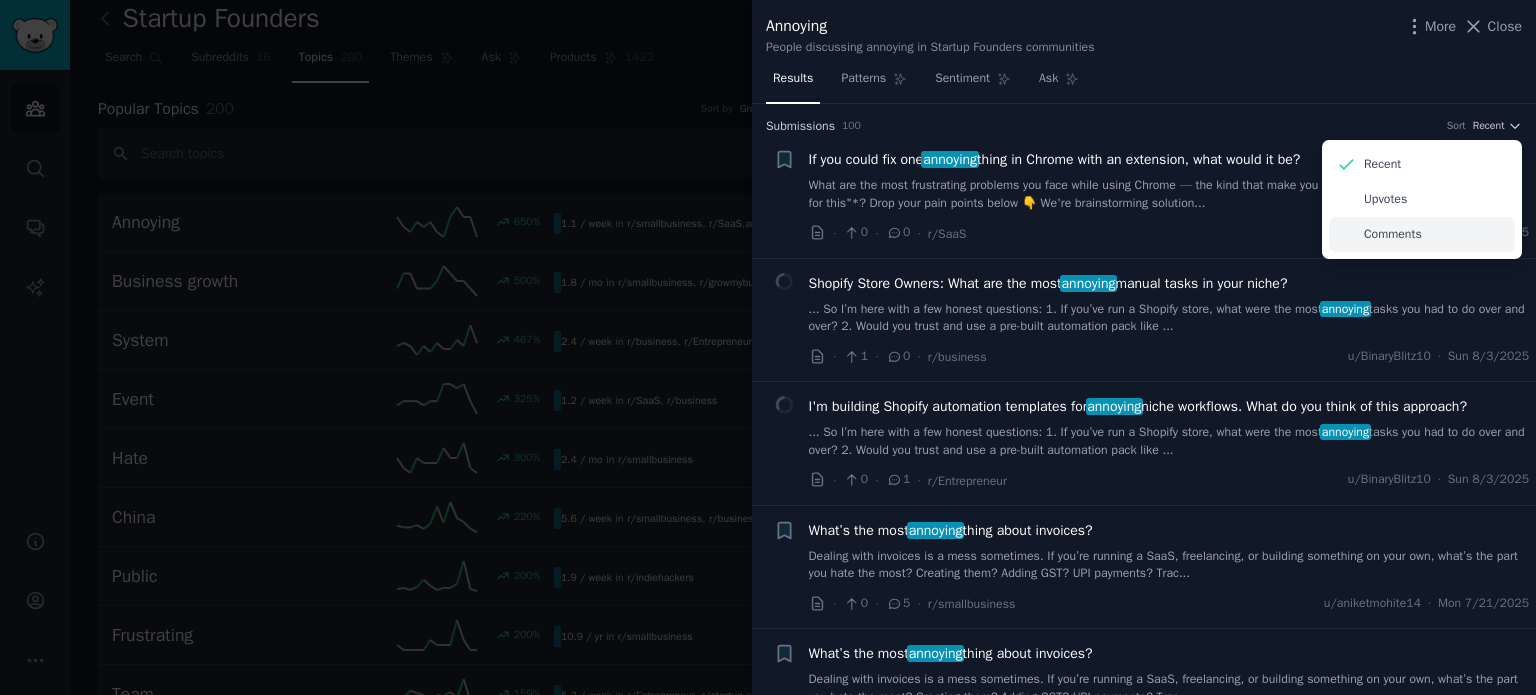 click on "Comments" at bounding box center [1422, 234] 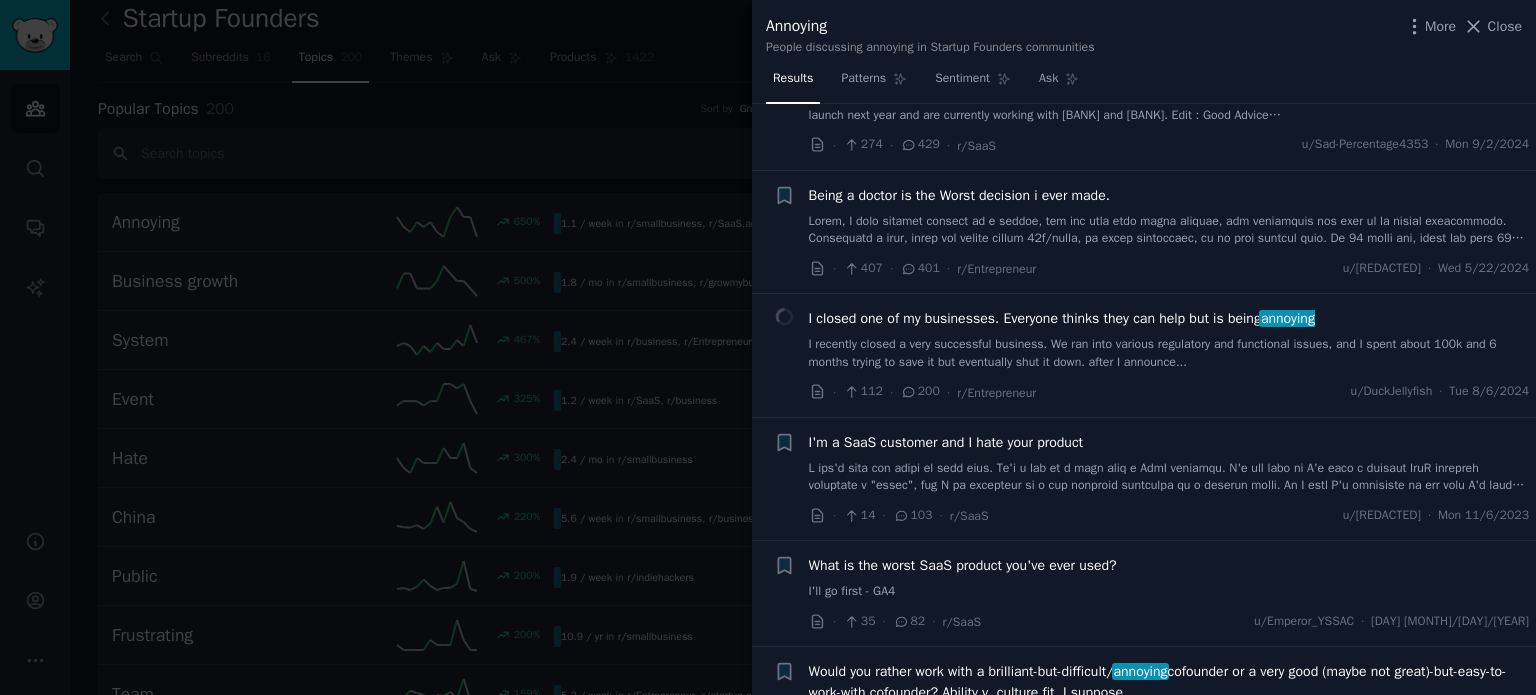 scroll, scrollTop: 100, scrollLeft: 0, axis: vertical 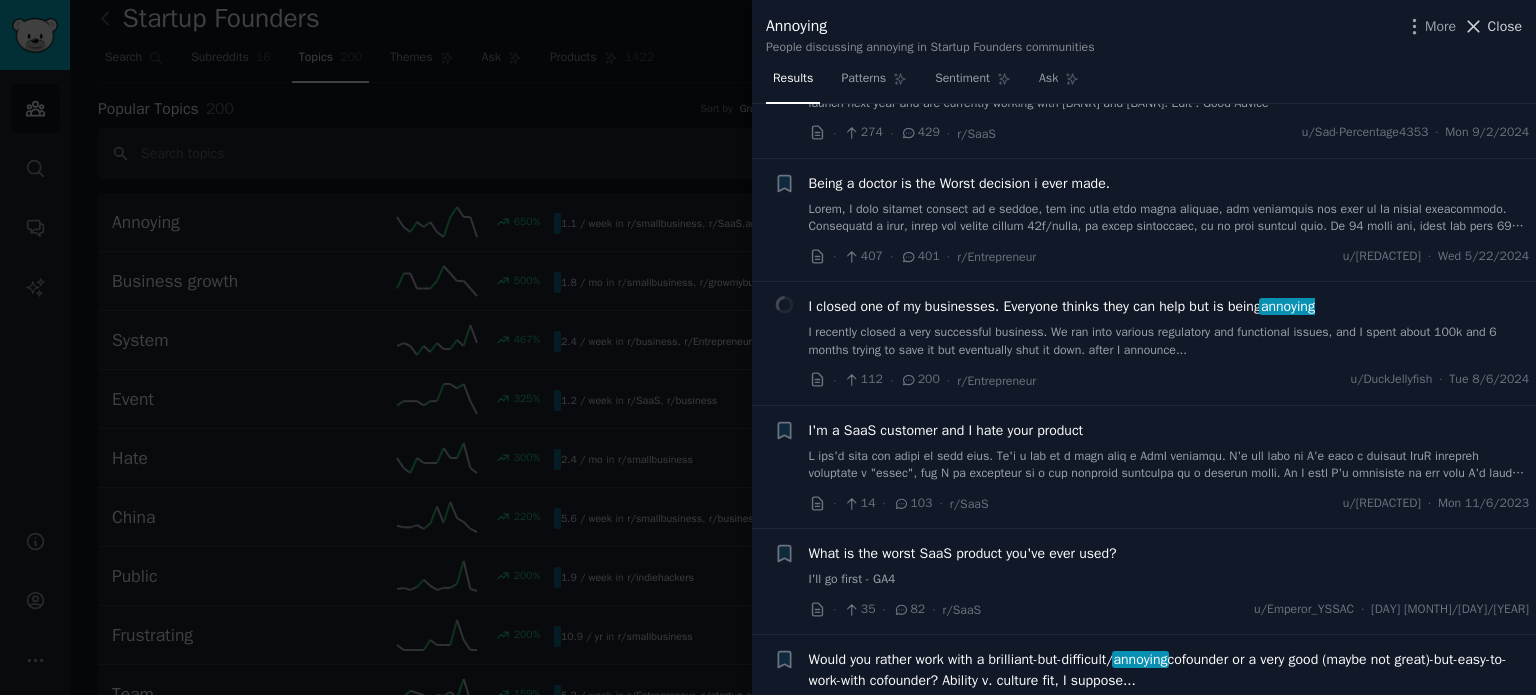 click on "Close" at bounding box center (1505, 26) 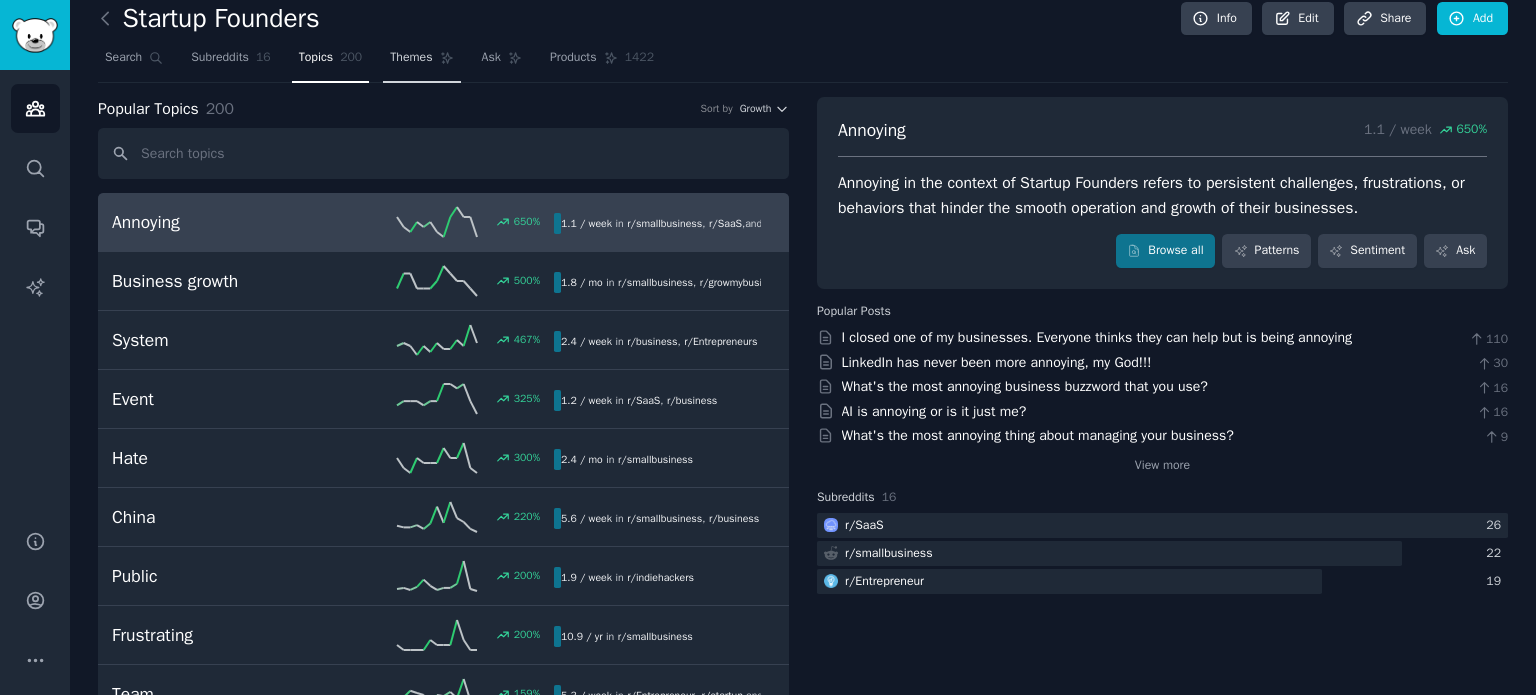 click on "Themes" at bounding box center (421, 62) 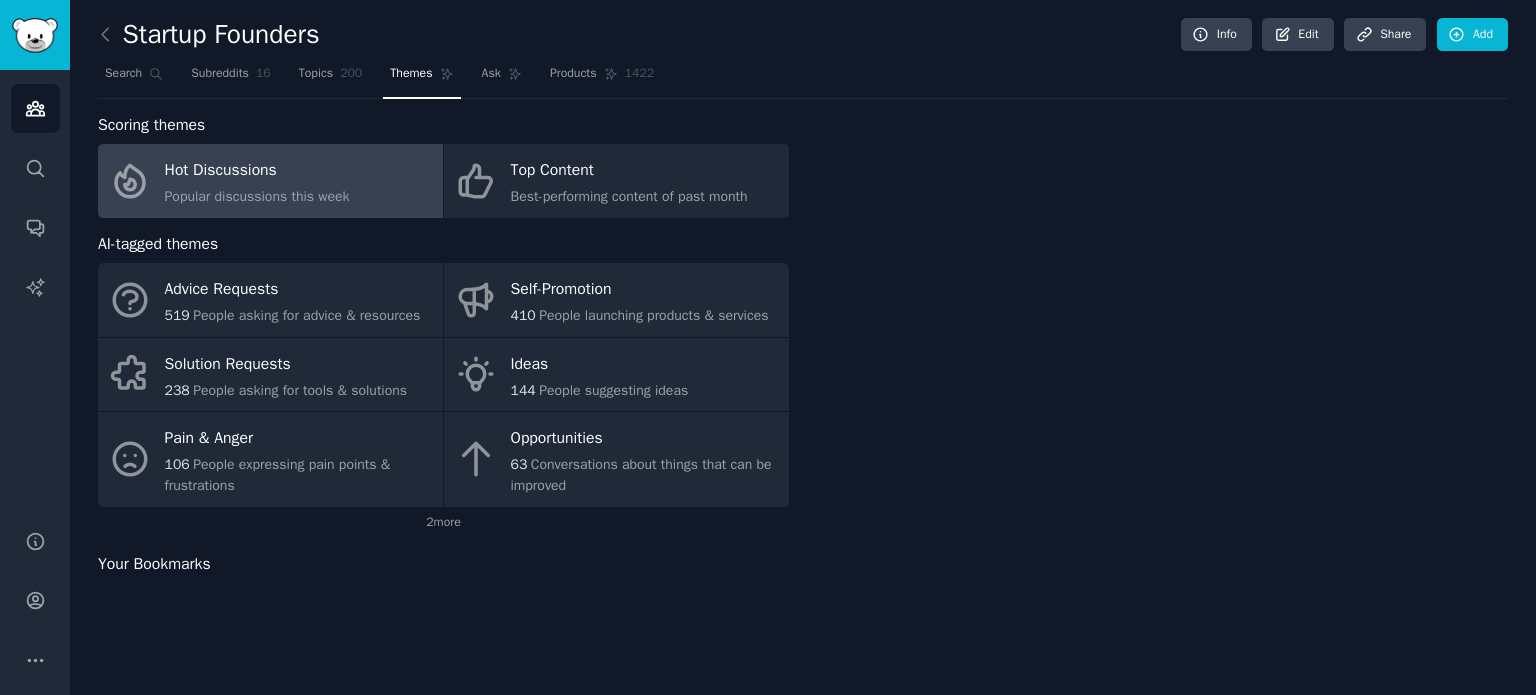scroll, scrollTop: 0, scrollLeft: 0, axis: both 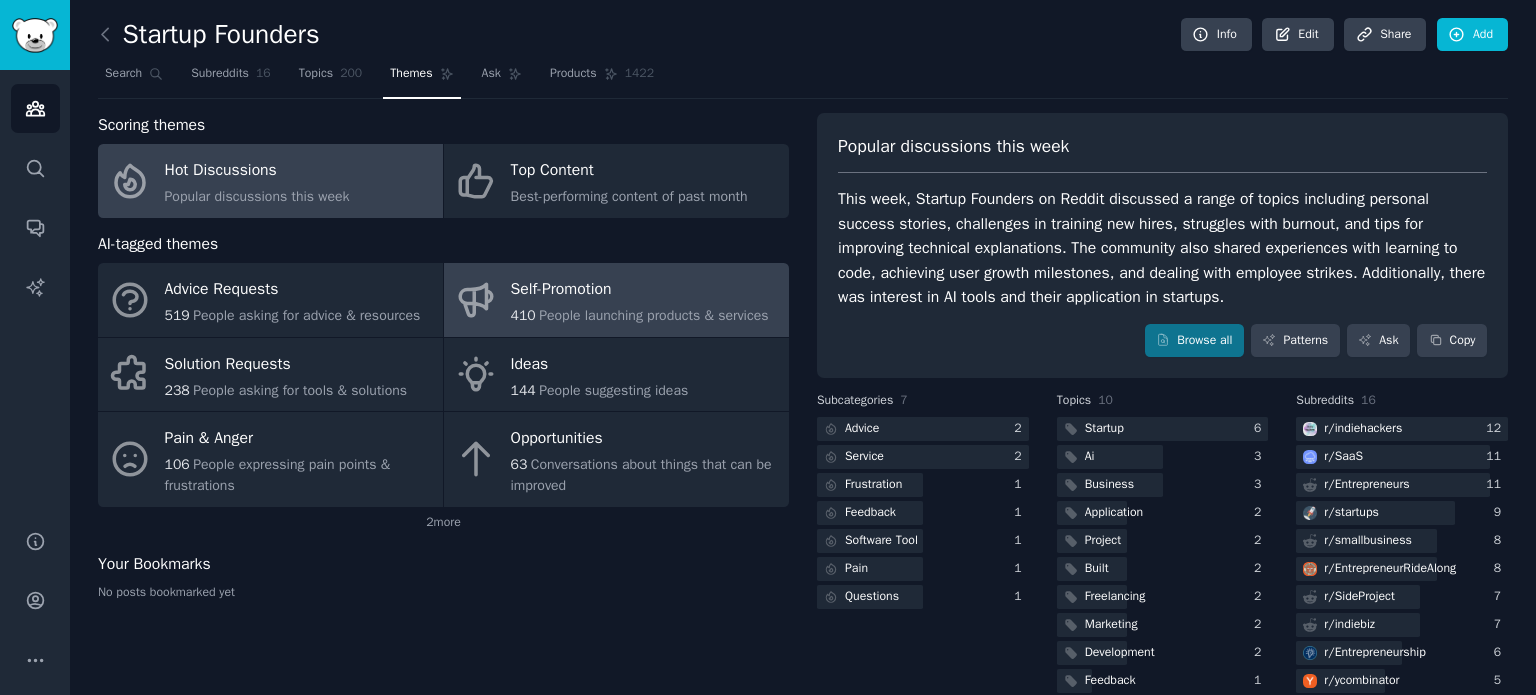 click on "People launching products & services" at bounding box center (653, 315) 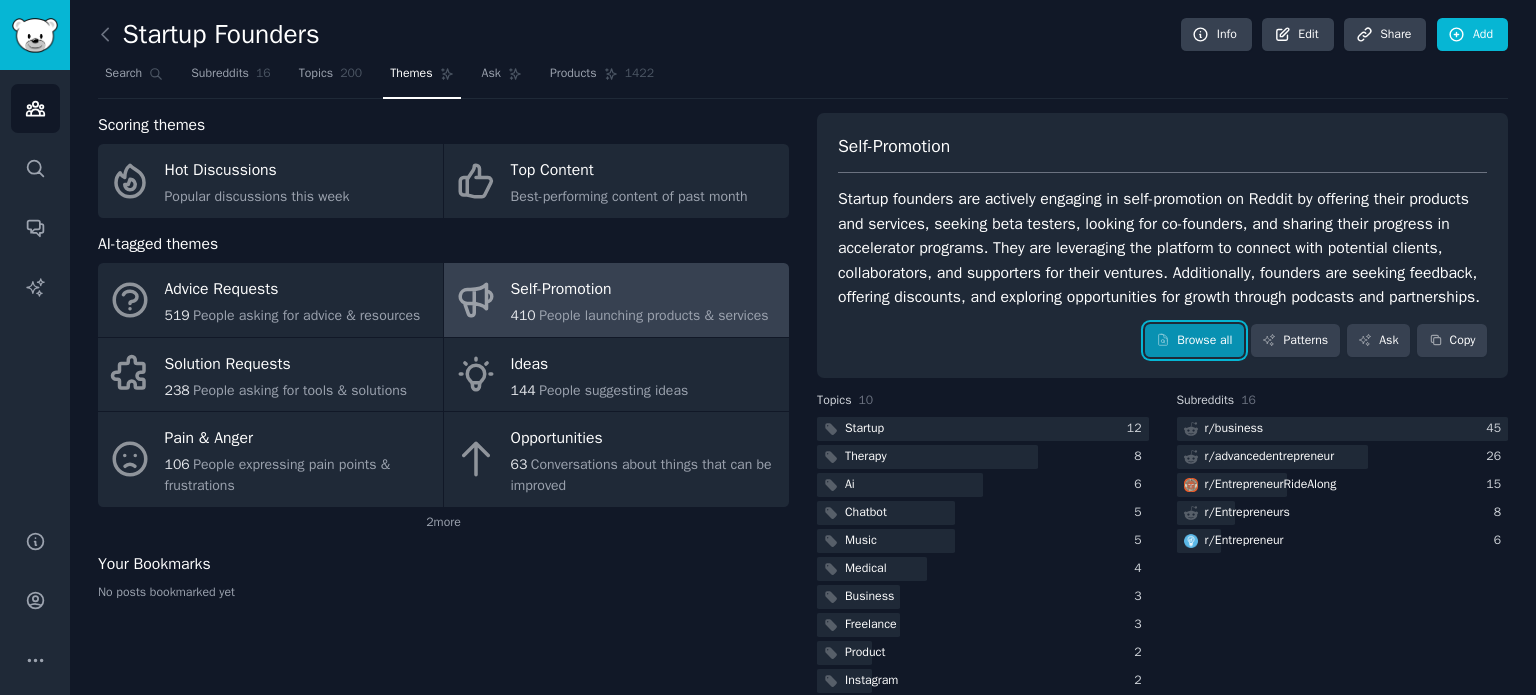 click on "Browse all" at bounding box center (1194, 341) 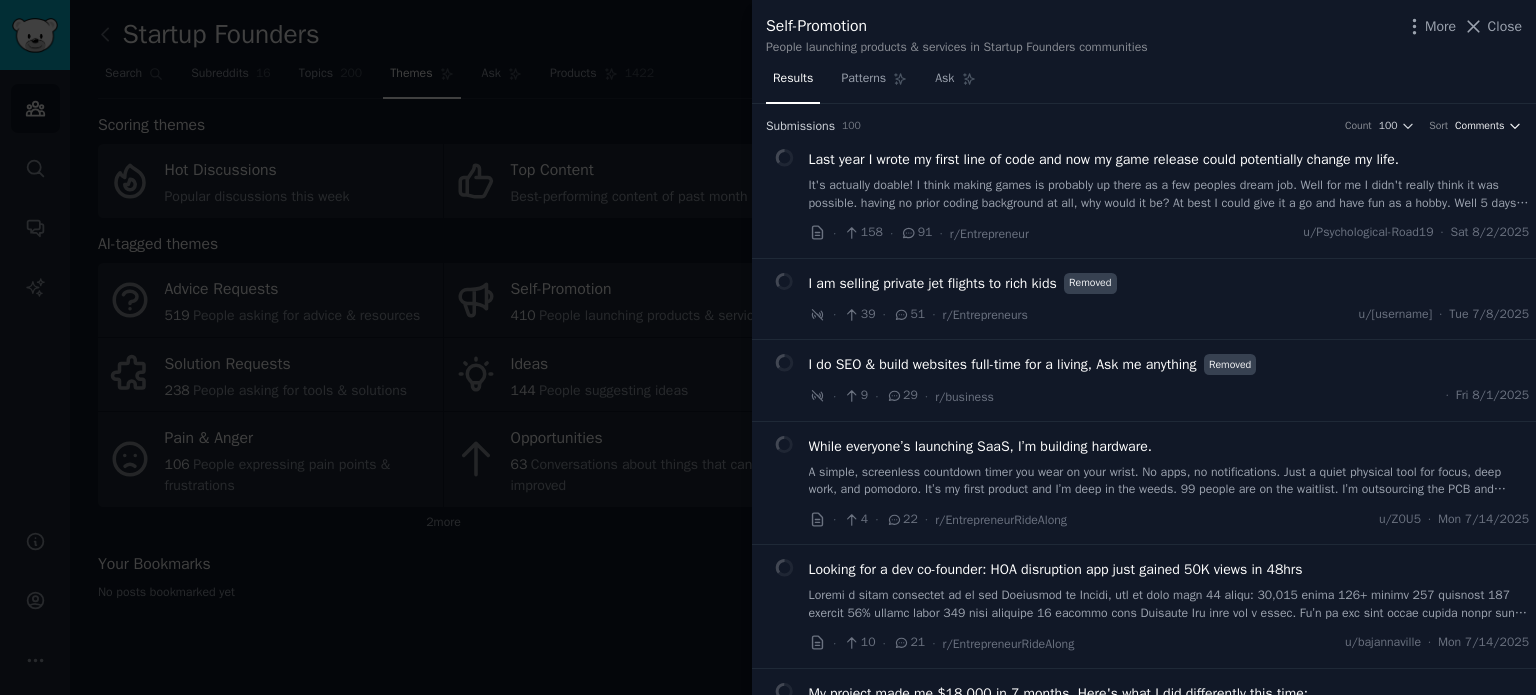 click on "Comments" at bounding box center (1480, 126) 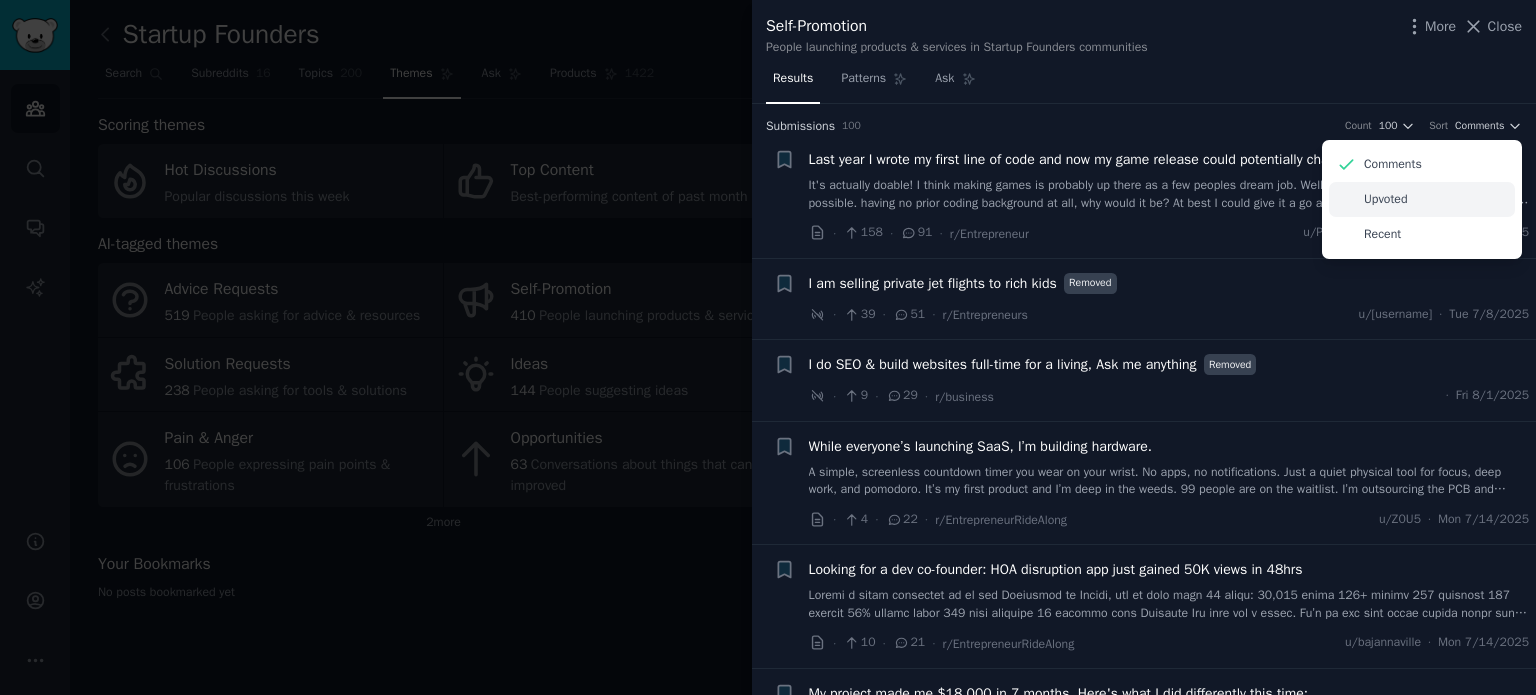 click on "Upvoted" at bounding box center [1386, 200] 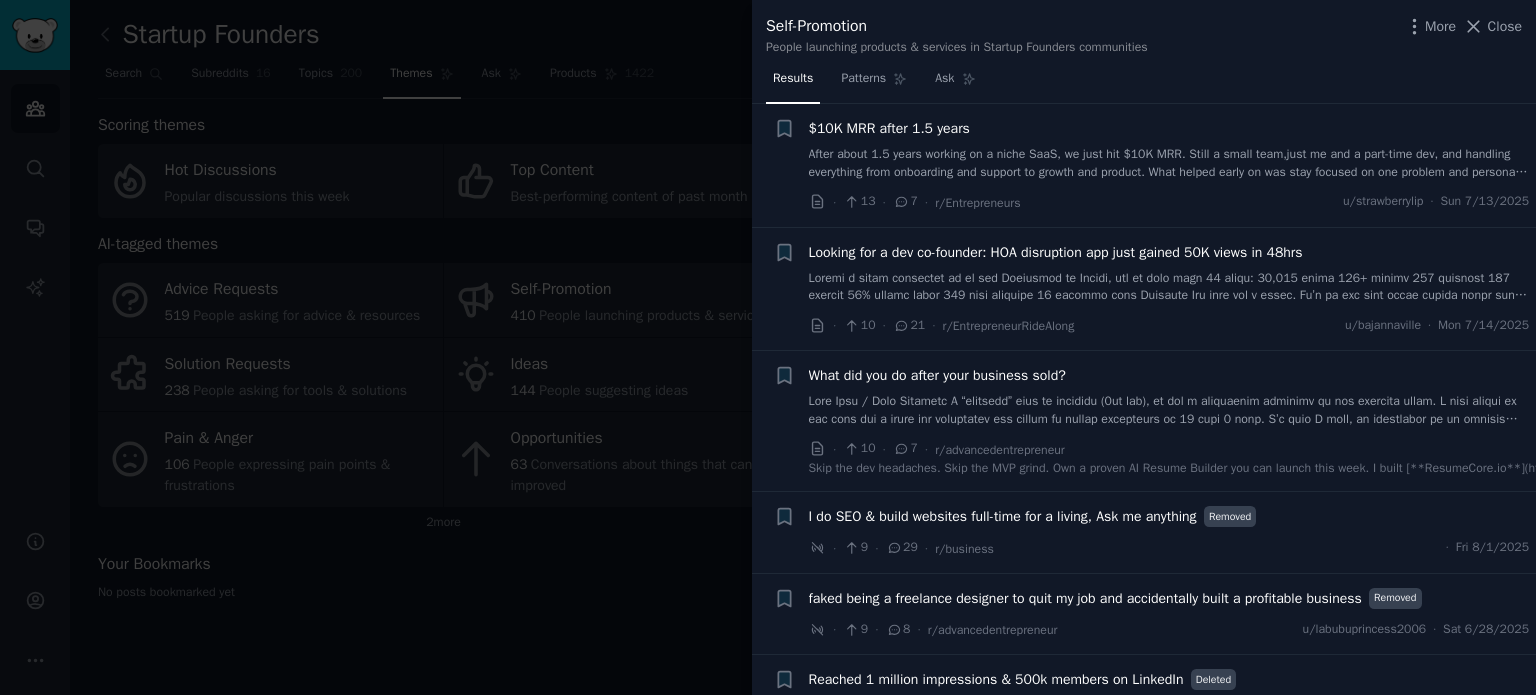 scroll, scrollTop: 487, scrollLeft: 0, axis: vertical 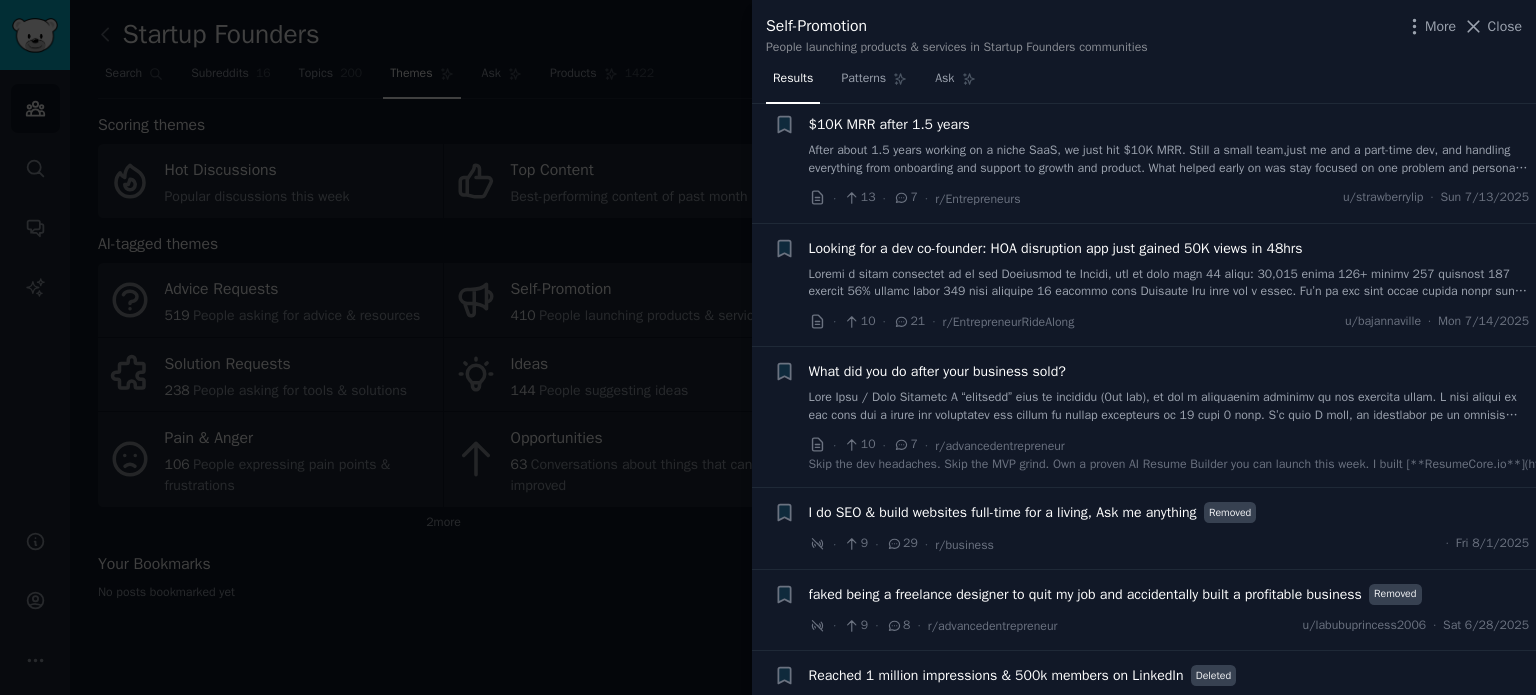 type 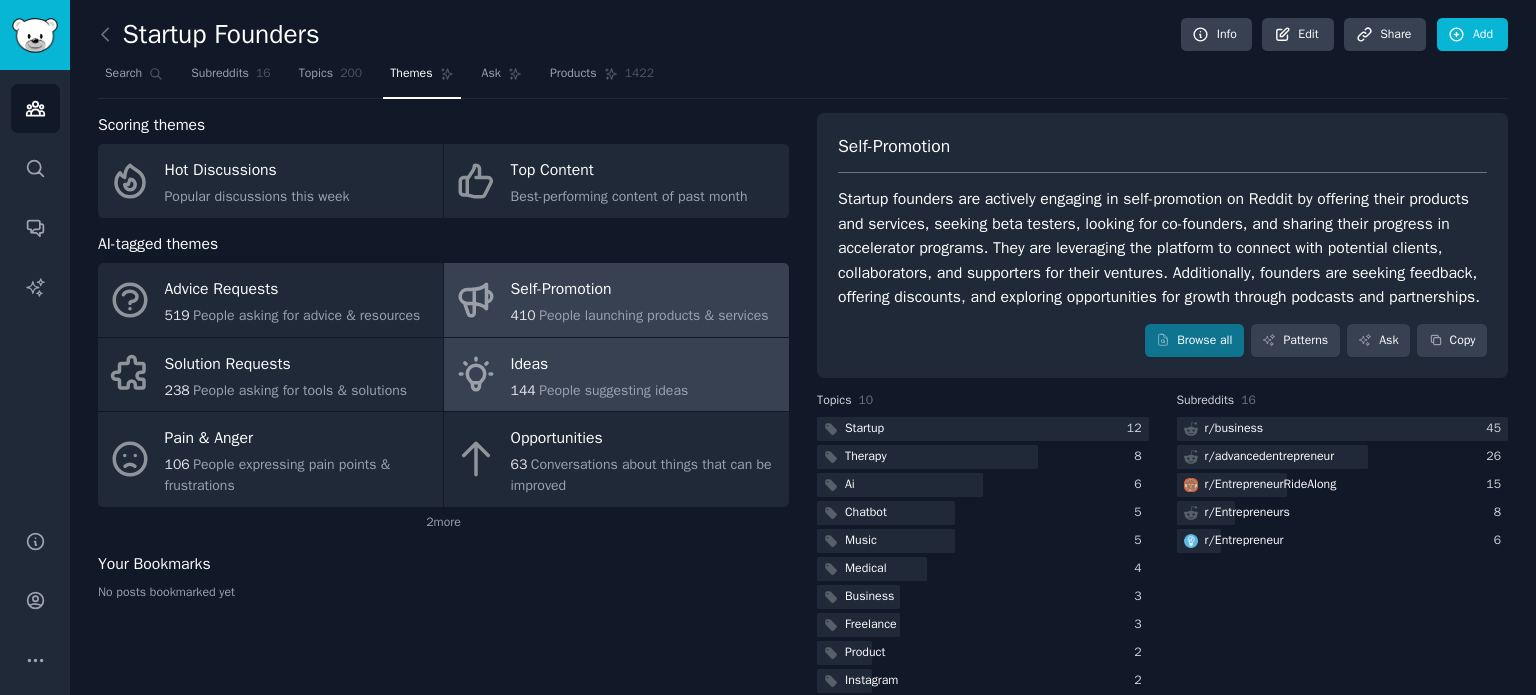 click on "Ideas 144 People suggesting ideas" at bounding box center (616, 375) 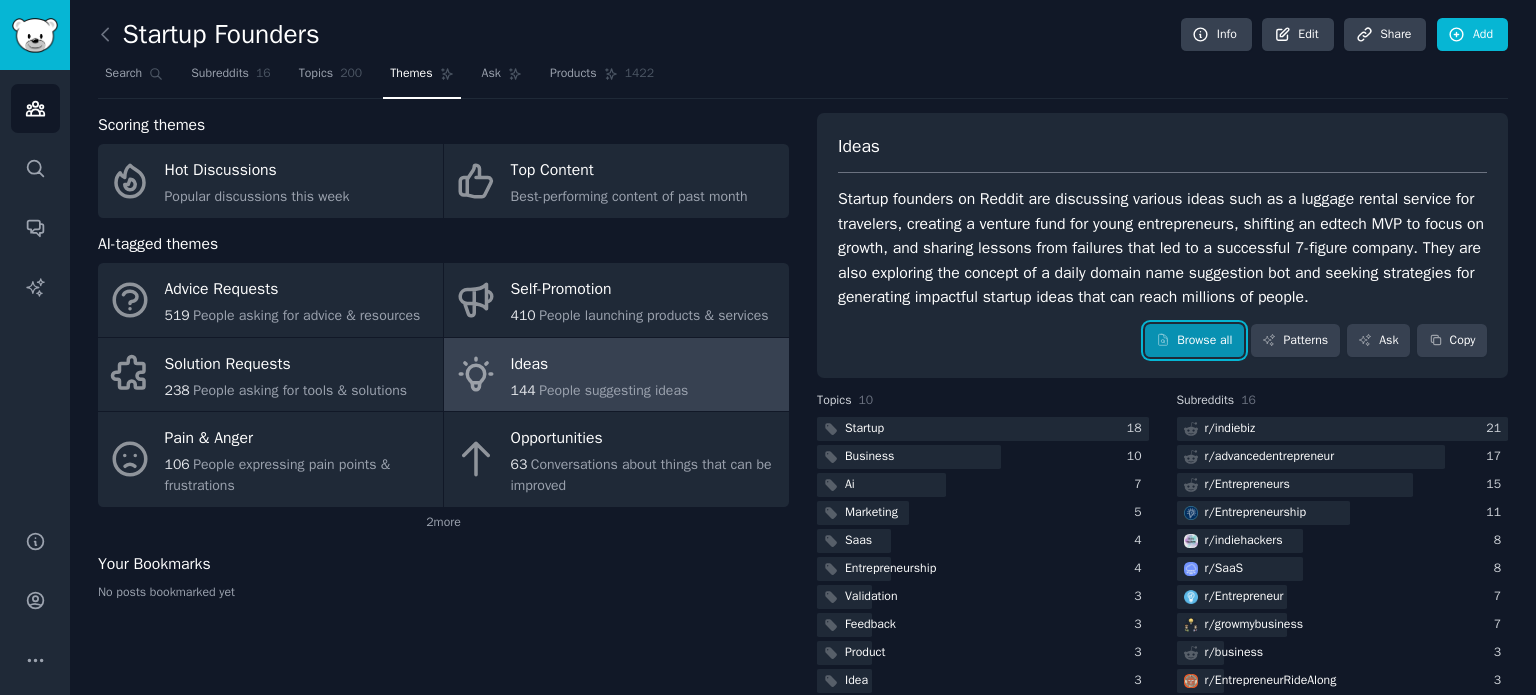 click on "Browse all" at bounding box center [1194, 341] 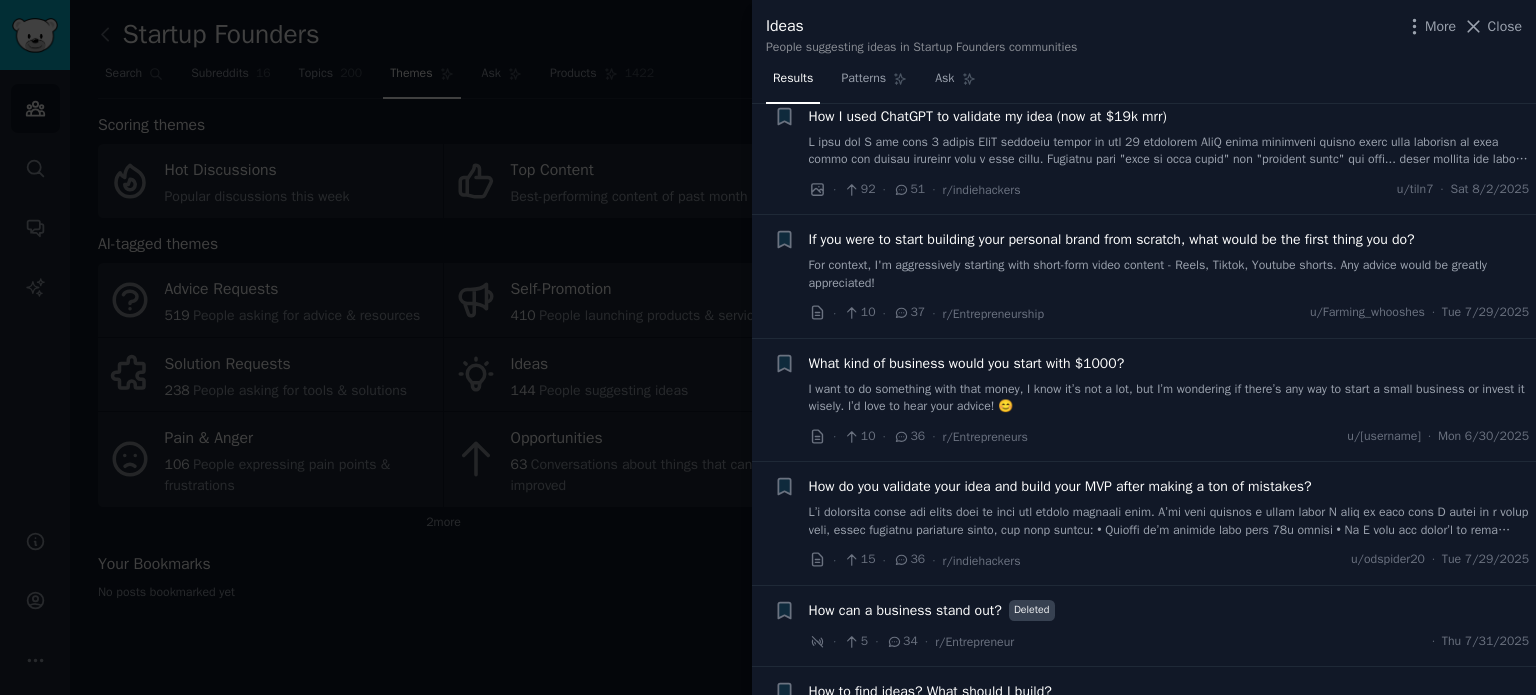 scroll, scrollTop: 400, scrollLeft: 0, axis: vertical 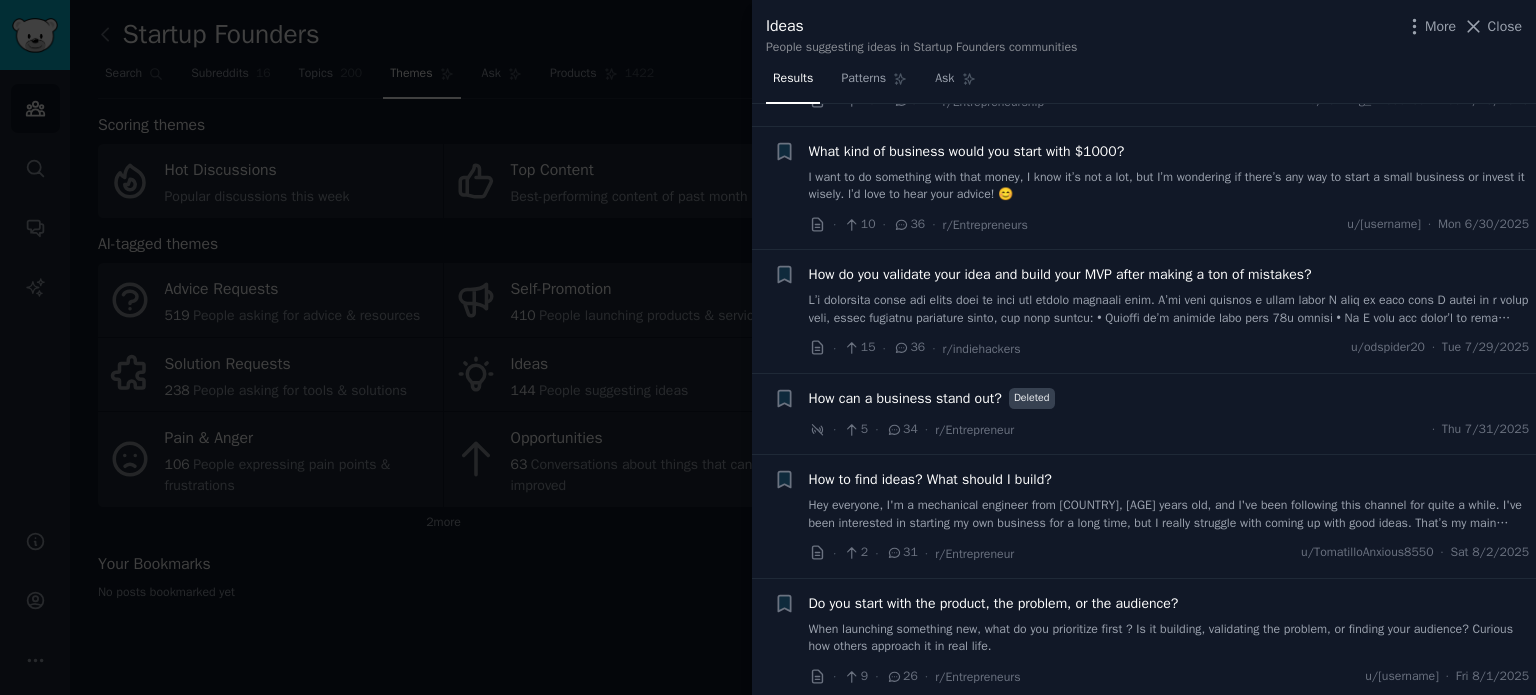 click at bounding box center (768, 347) 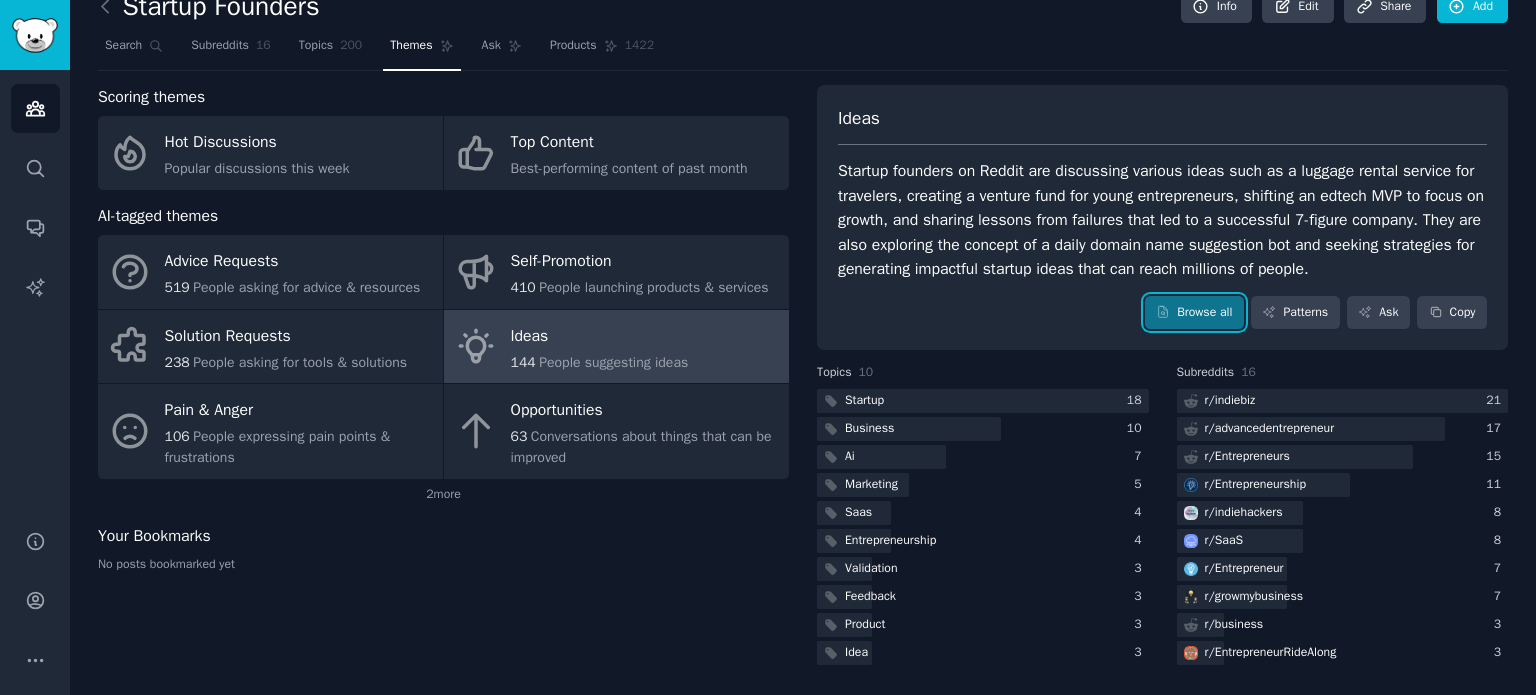 scroll, scrollTop: 0, scrollLeft: 0, axis: both 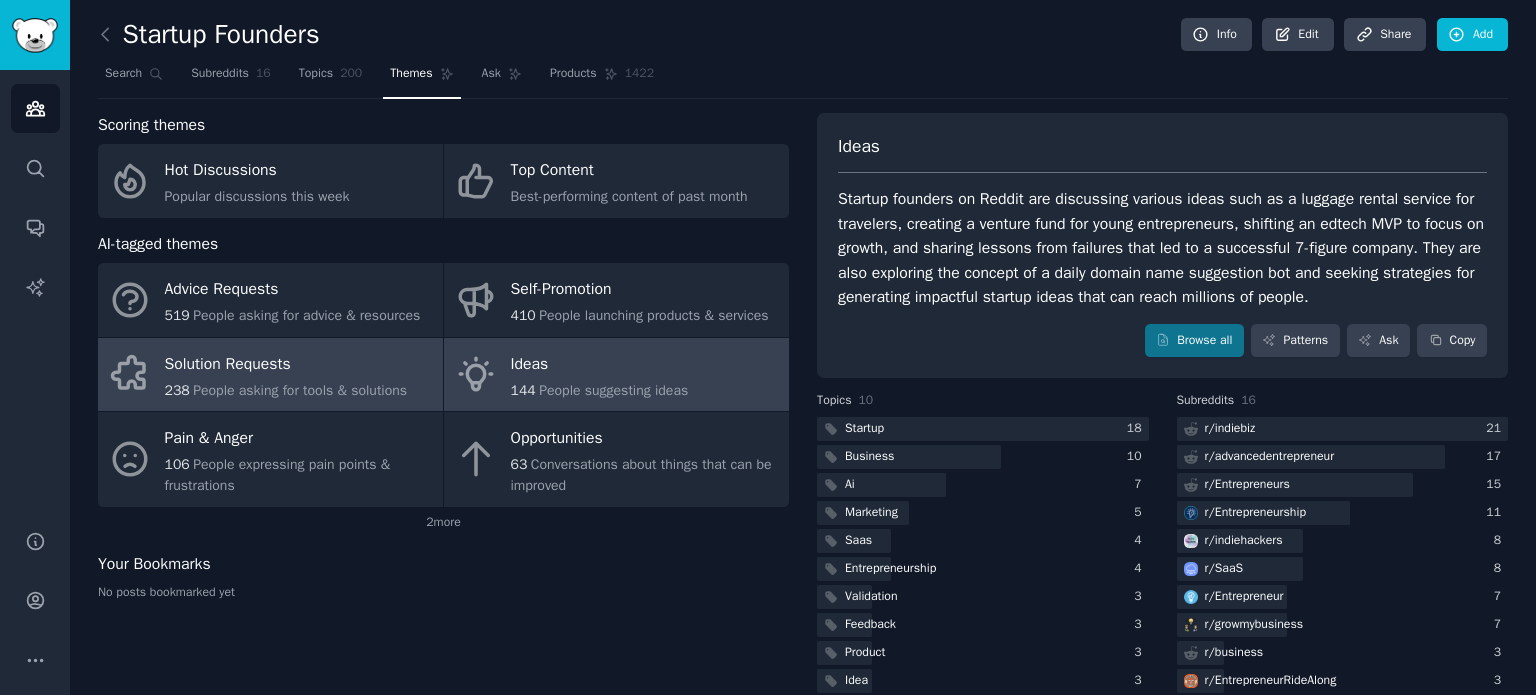 click on "Solution Requests" at bounding box center [286, 364] 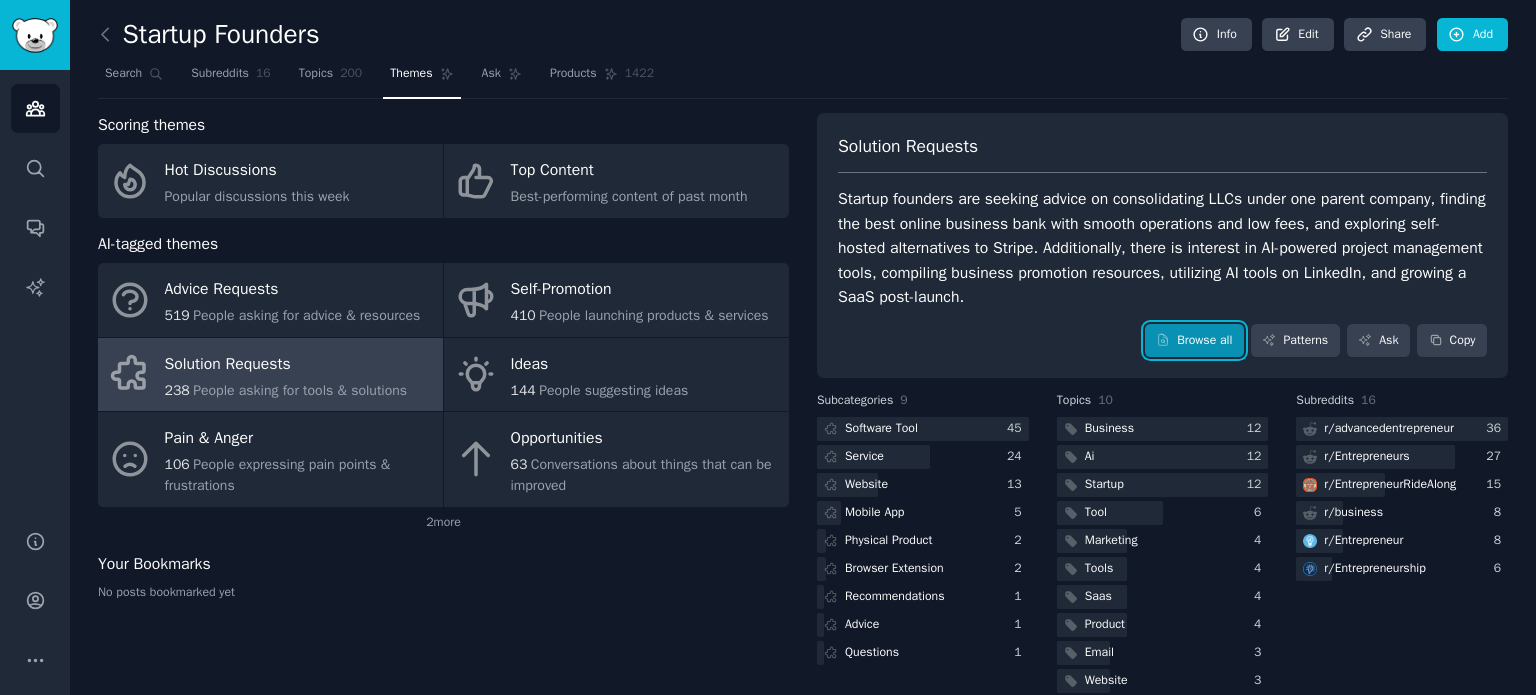 click on "Browse all" at bounding box center [1194, 341] 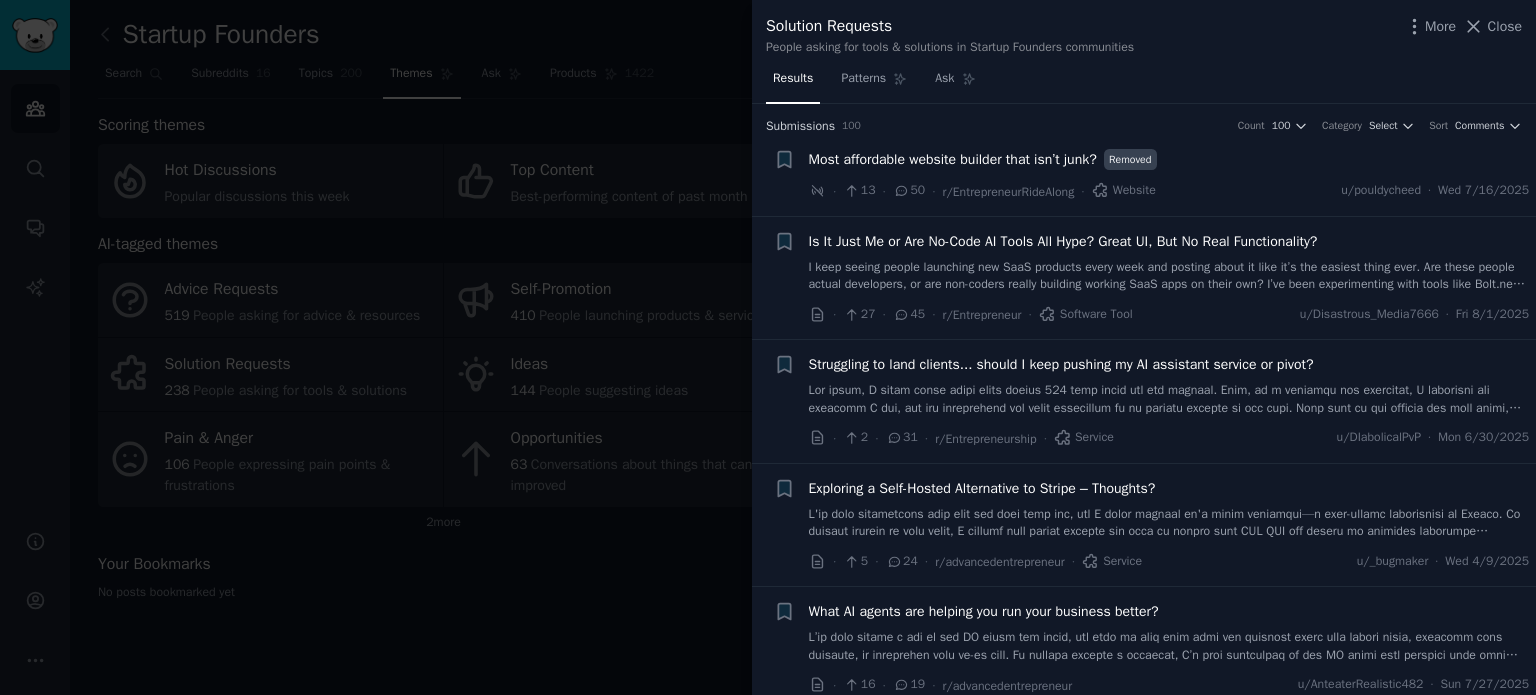 click at bounding box center (768, 347) 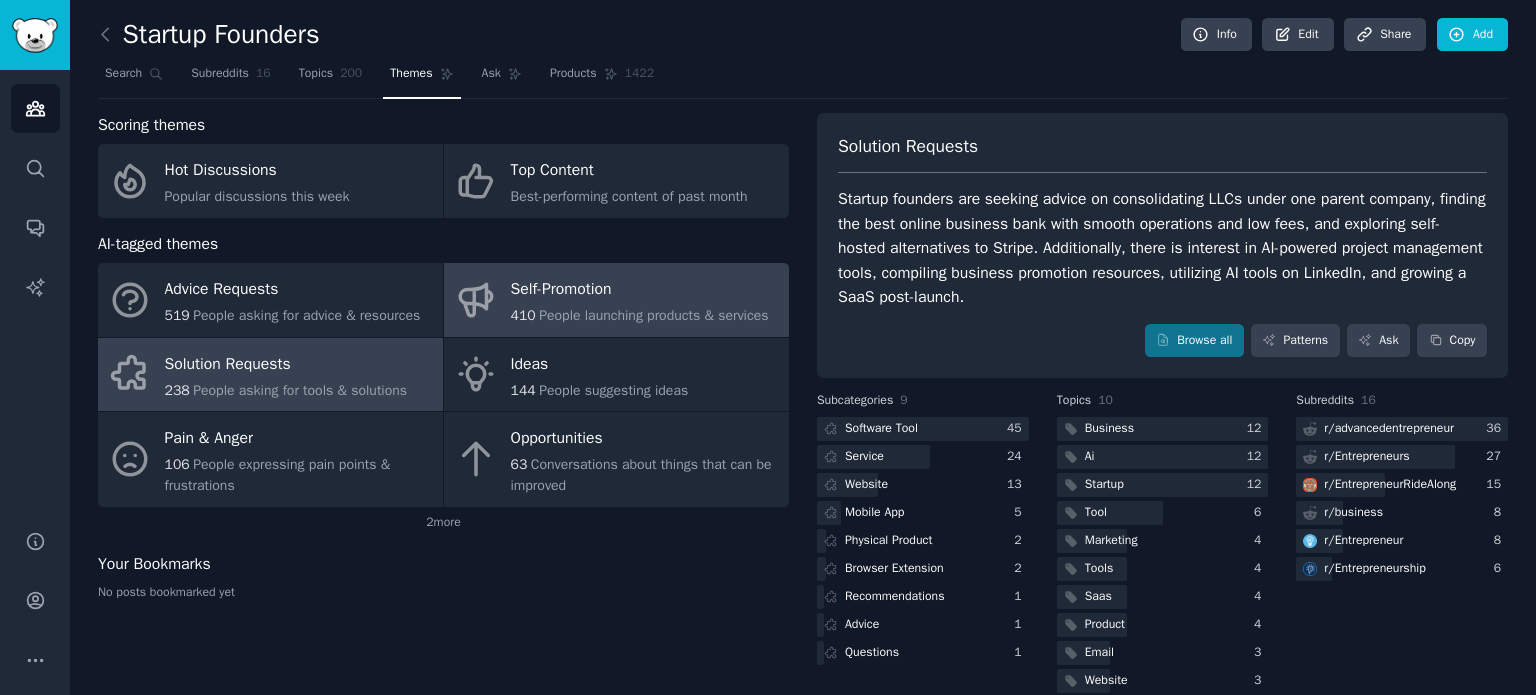 click on "People launching products & services" at bounding box center [653, 315] 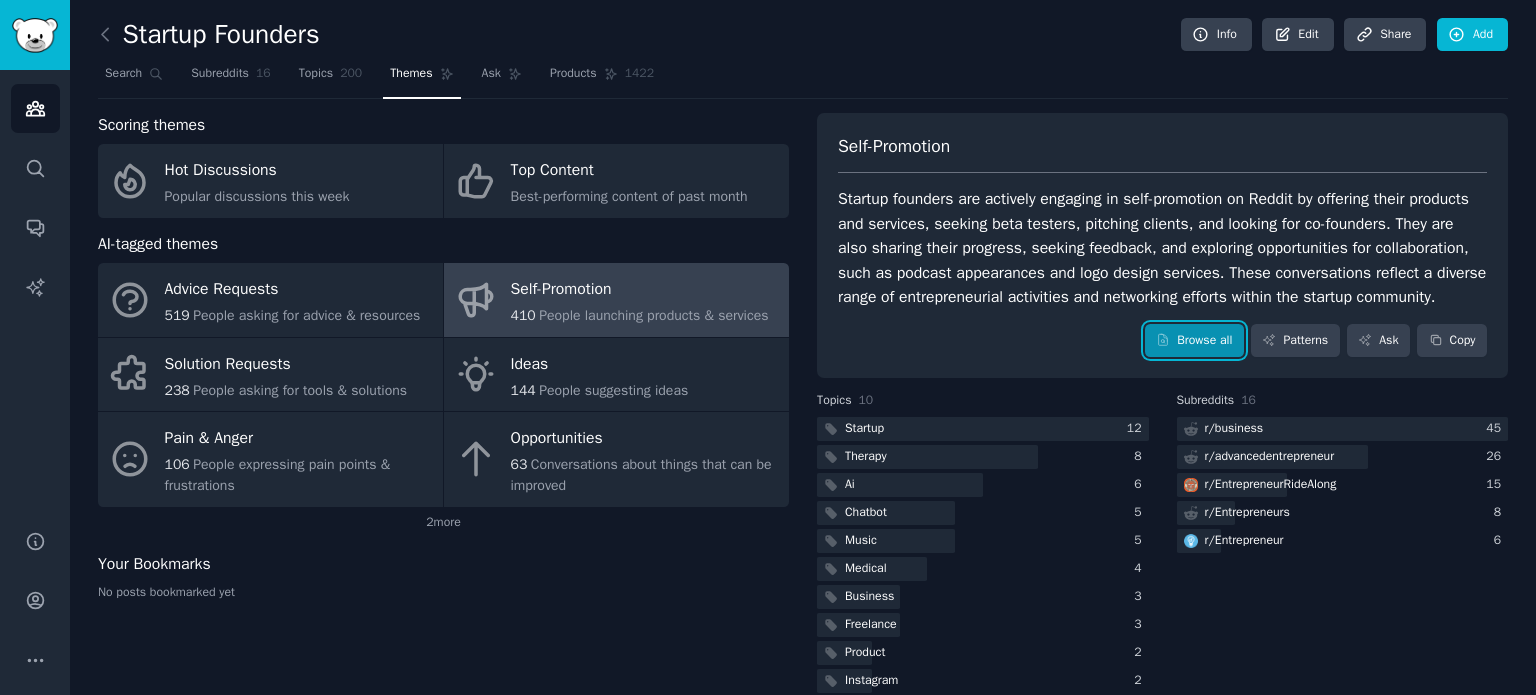 click on "Browse all" at bounding box center [1194, 341] 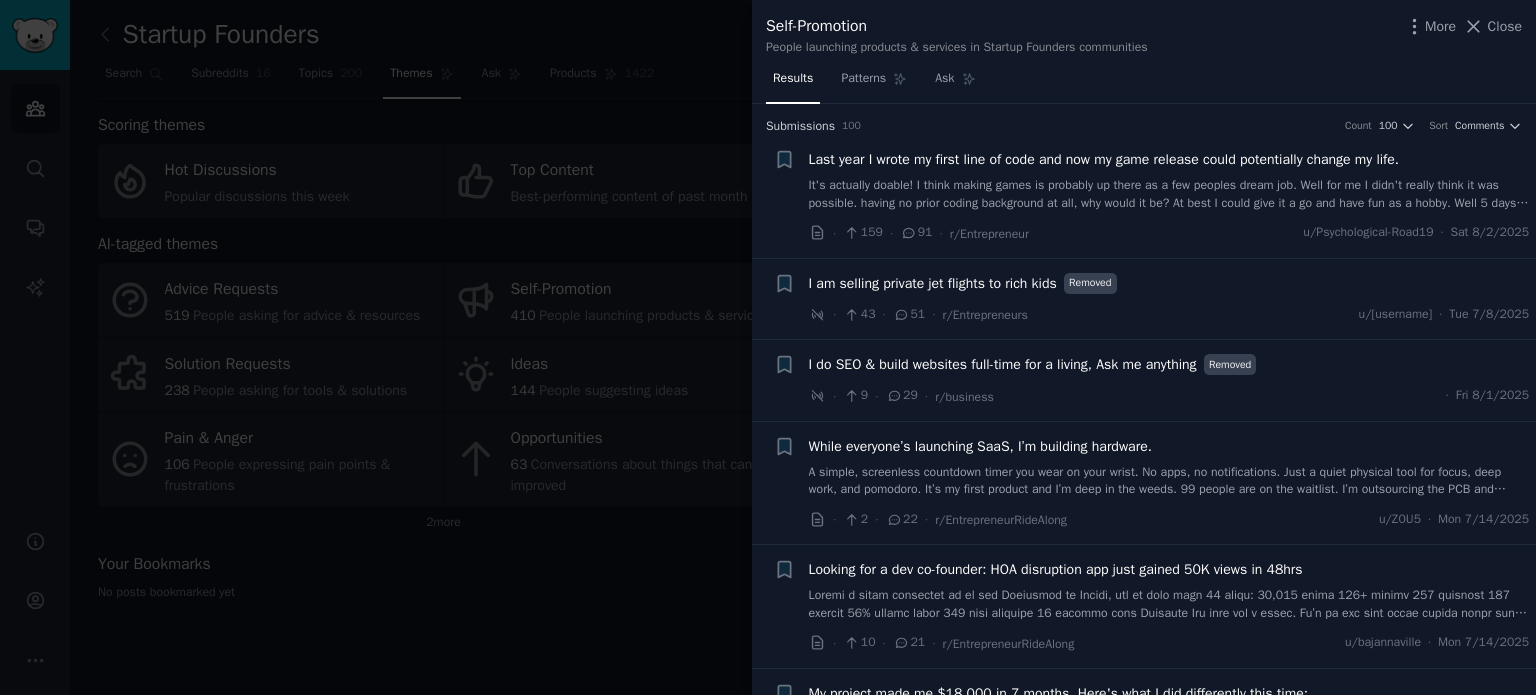 click on "Last year I wrote my first line of code and now my game release could potentially change my life." at bounding box center (1104, 159) 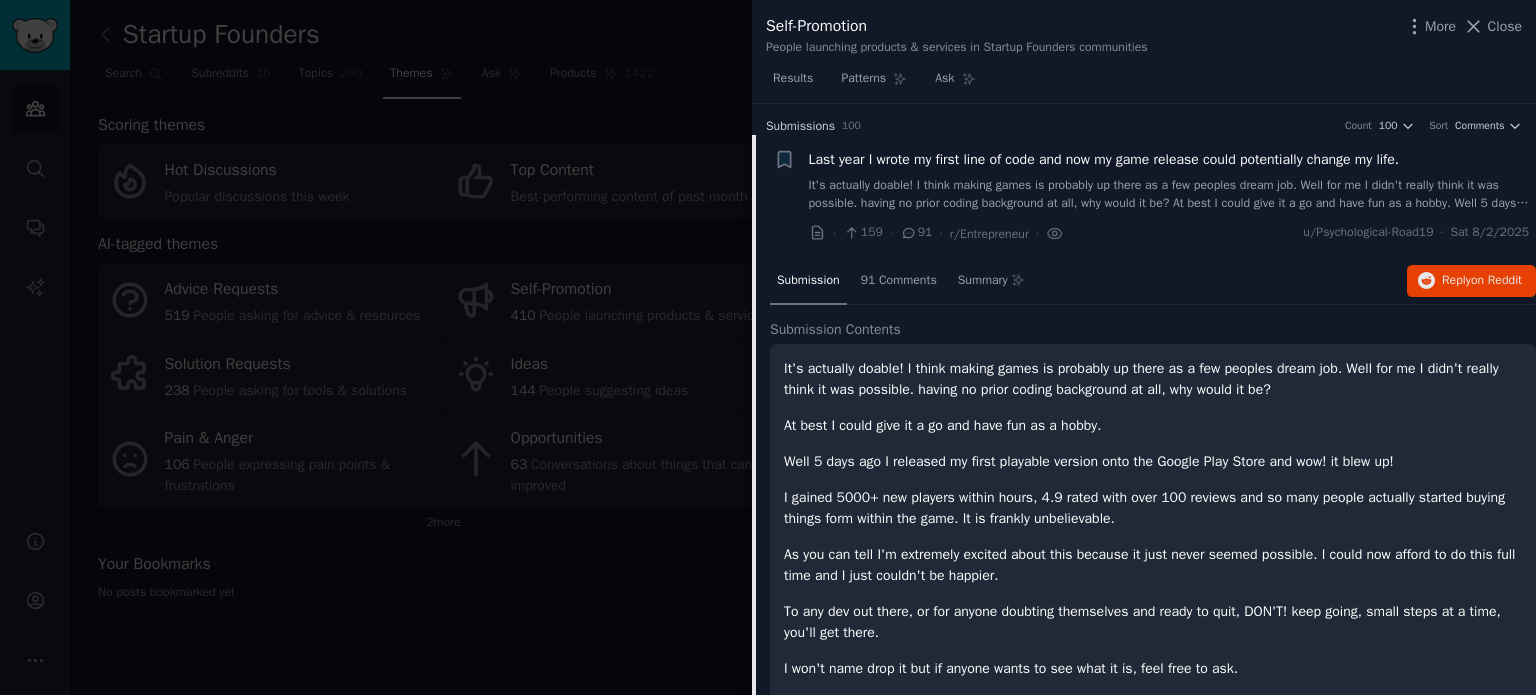 scroll, scrollTop: 31, scrollLeft: 0, axis: vertical 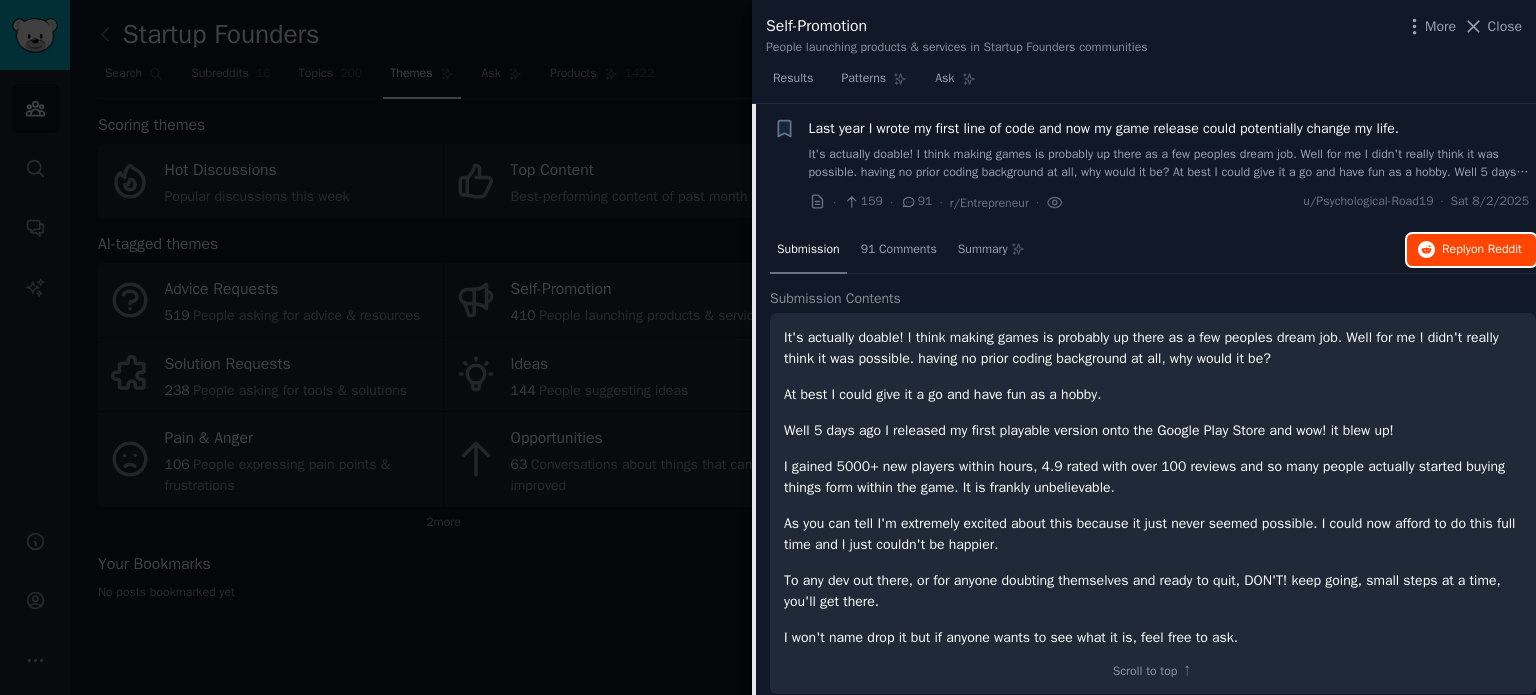 click on "Reply  on Reddit" at bounding box center (1482, 250) 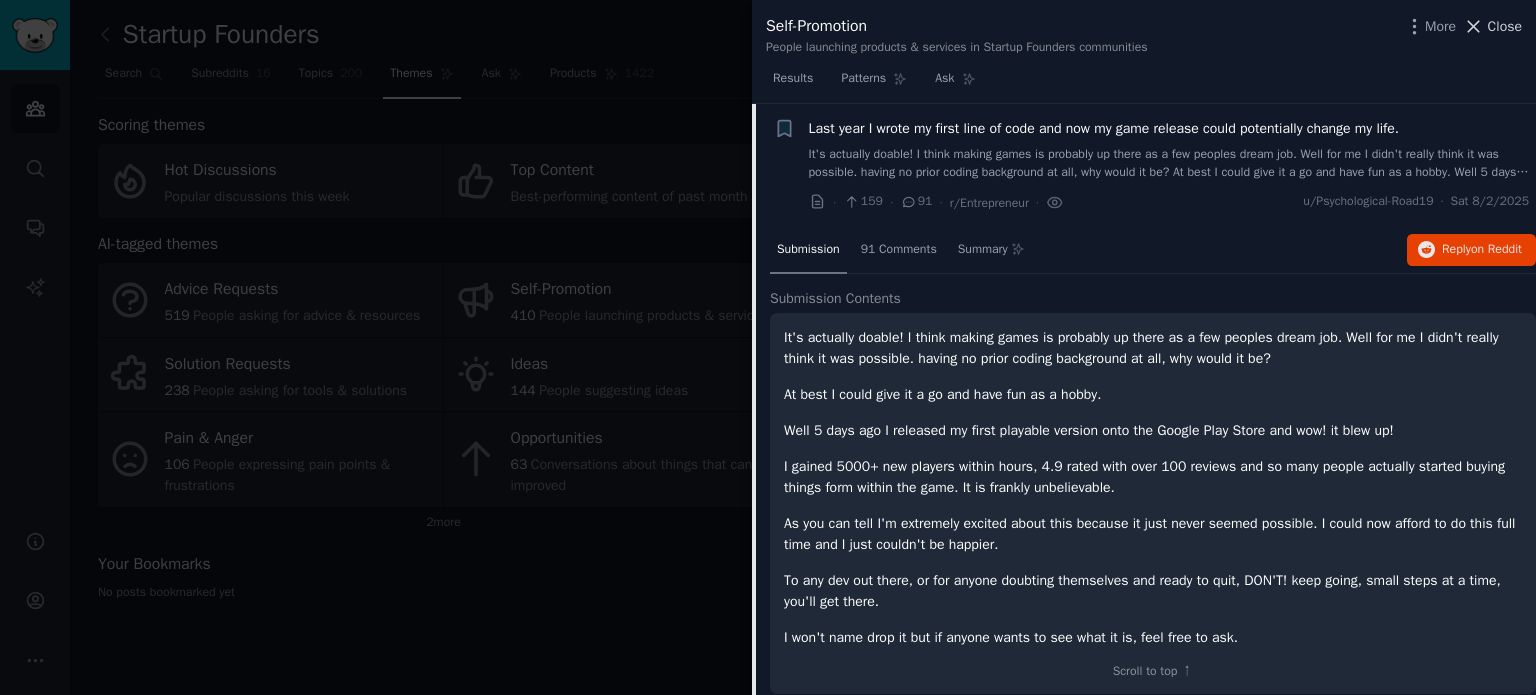 click on "Close" at bounding box center (1505, 26) 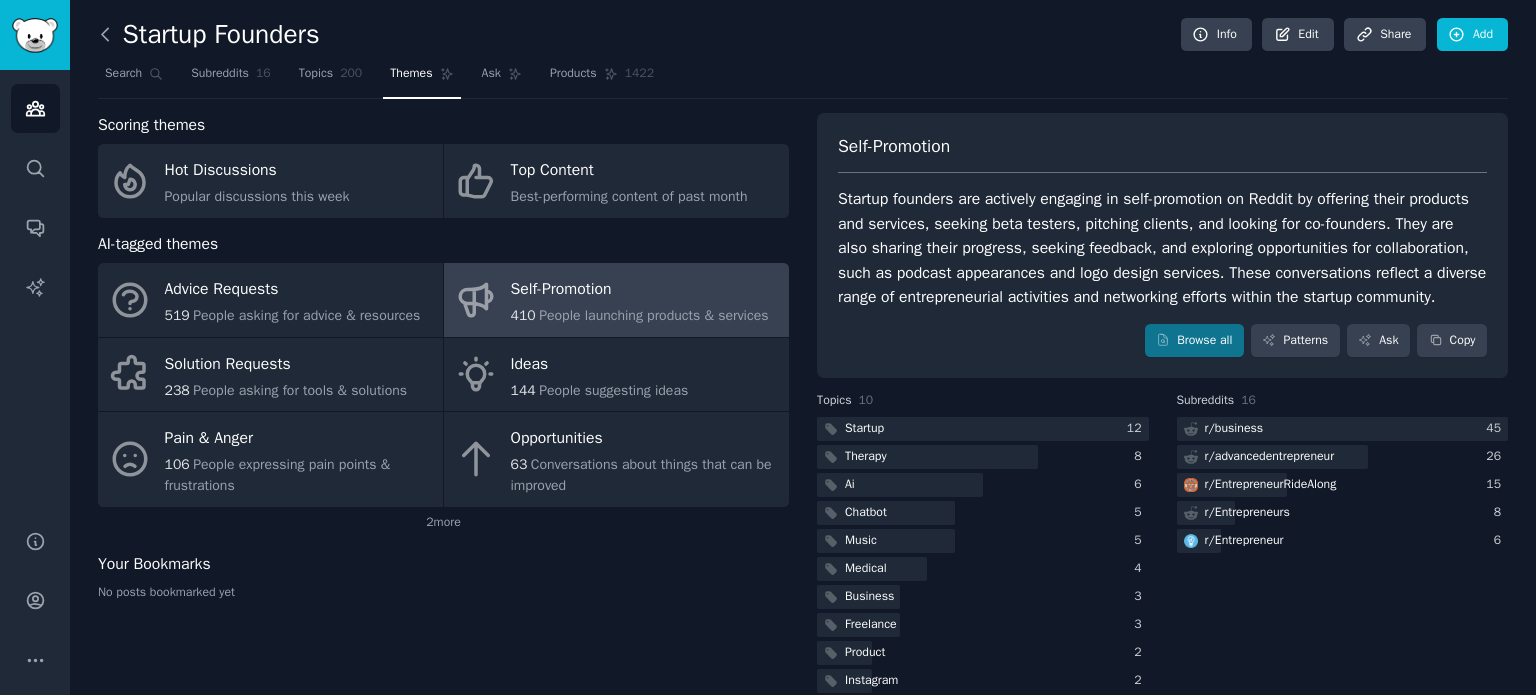 click 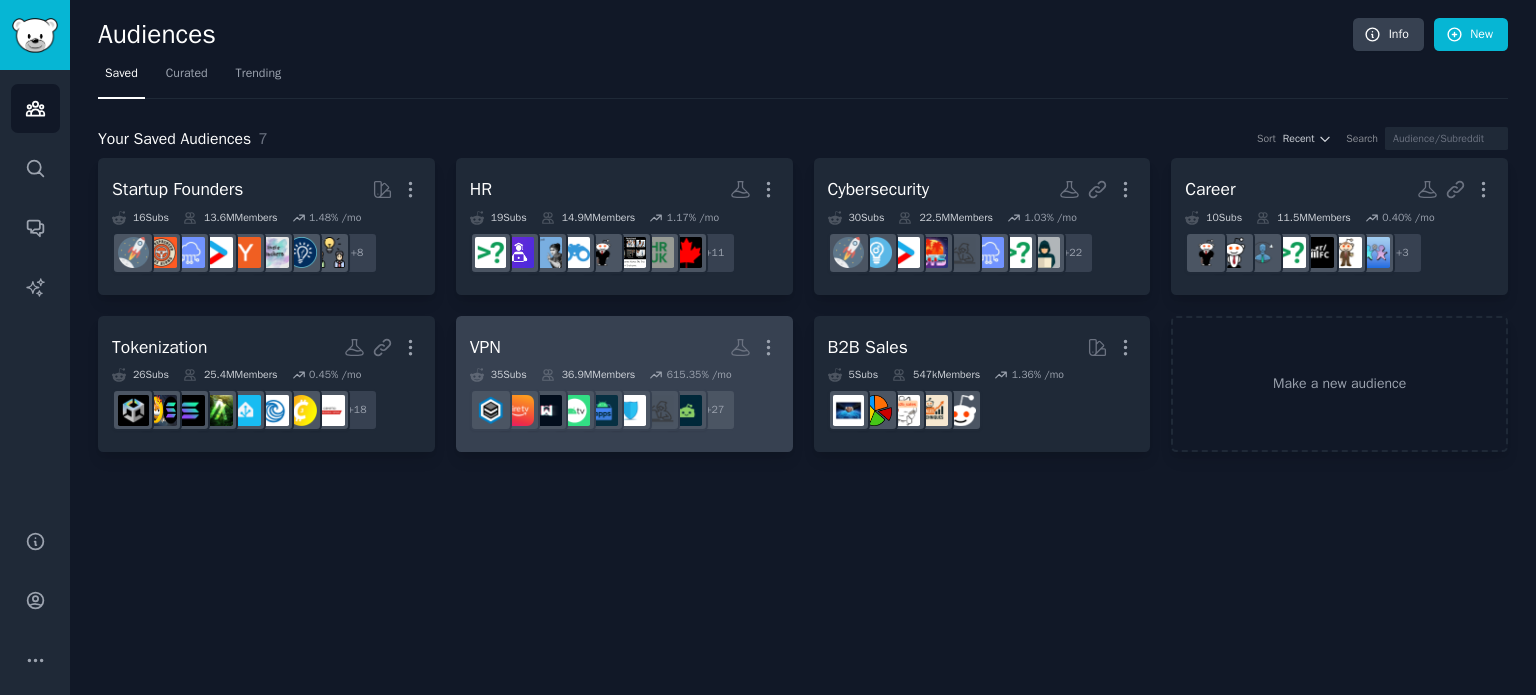 click on "VPN More" at bounding box center (624, 347) 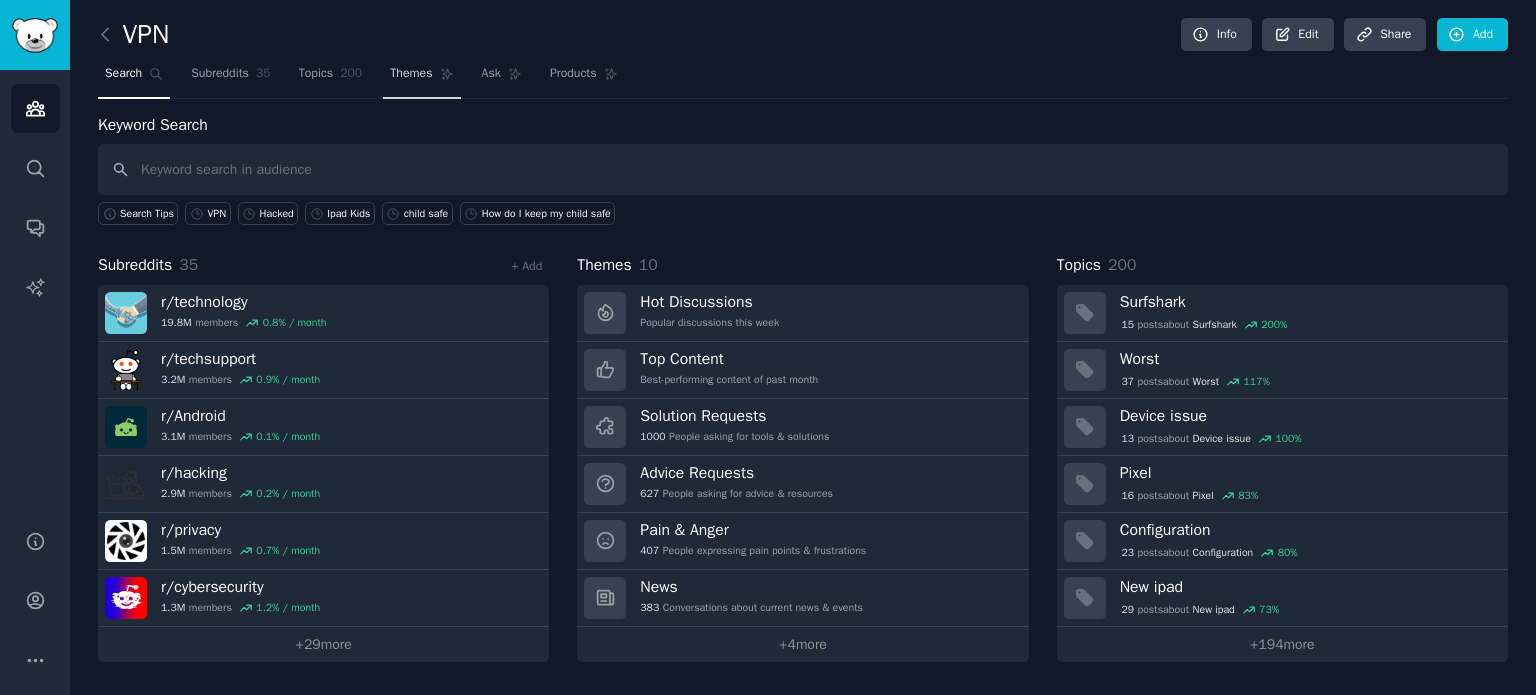 click on "Themes" at bounding box center (411, 74) 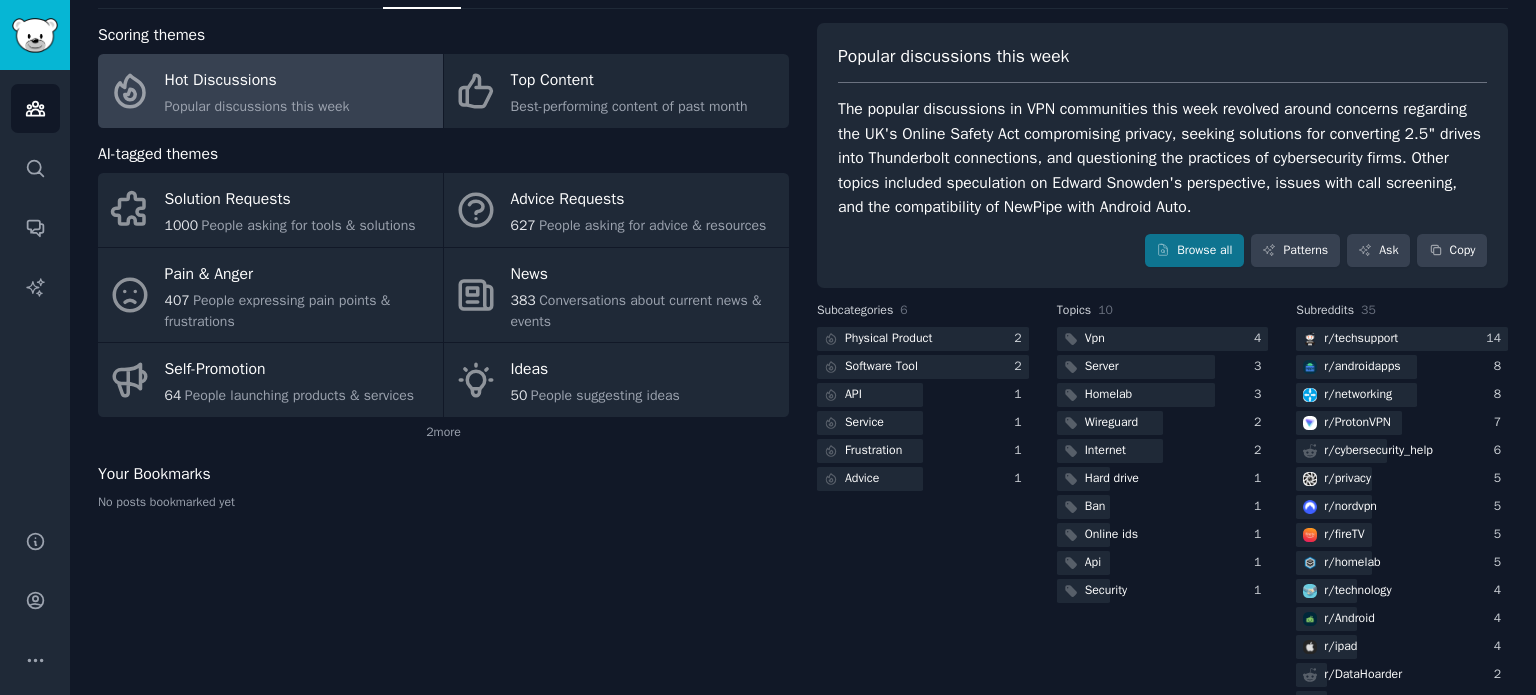 scroll, scrollTop: 0, scrollLeft: 0, axis: both 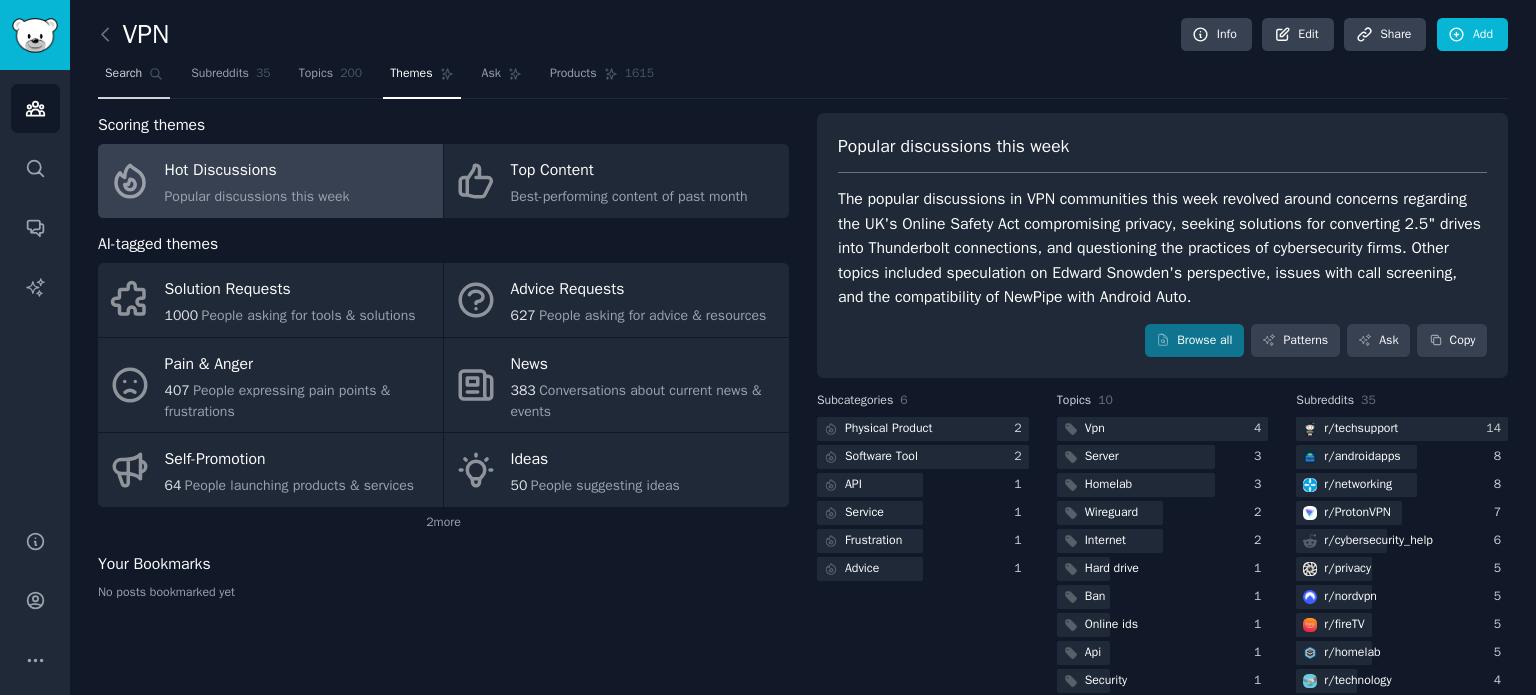 click 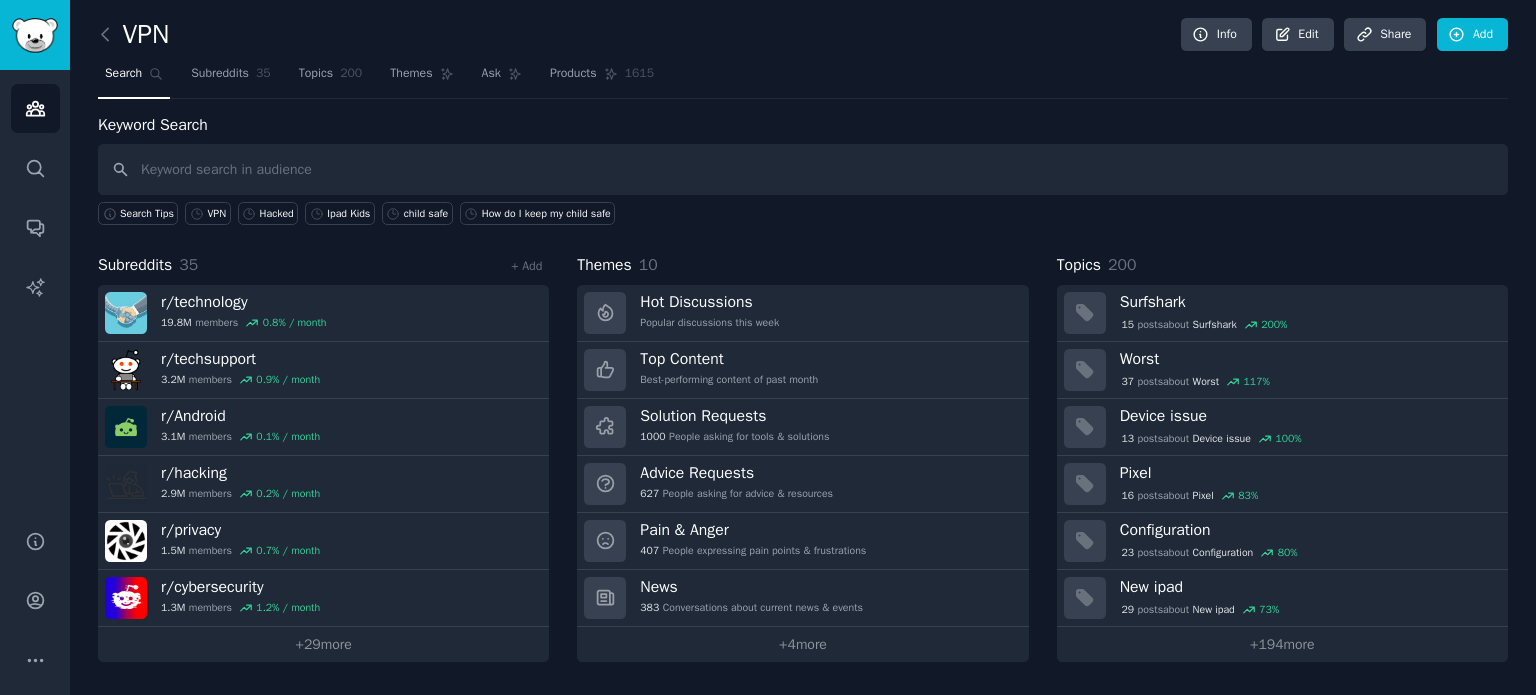 click at bounding box center (803, 169) 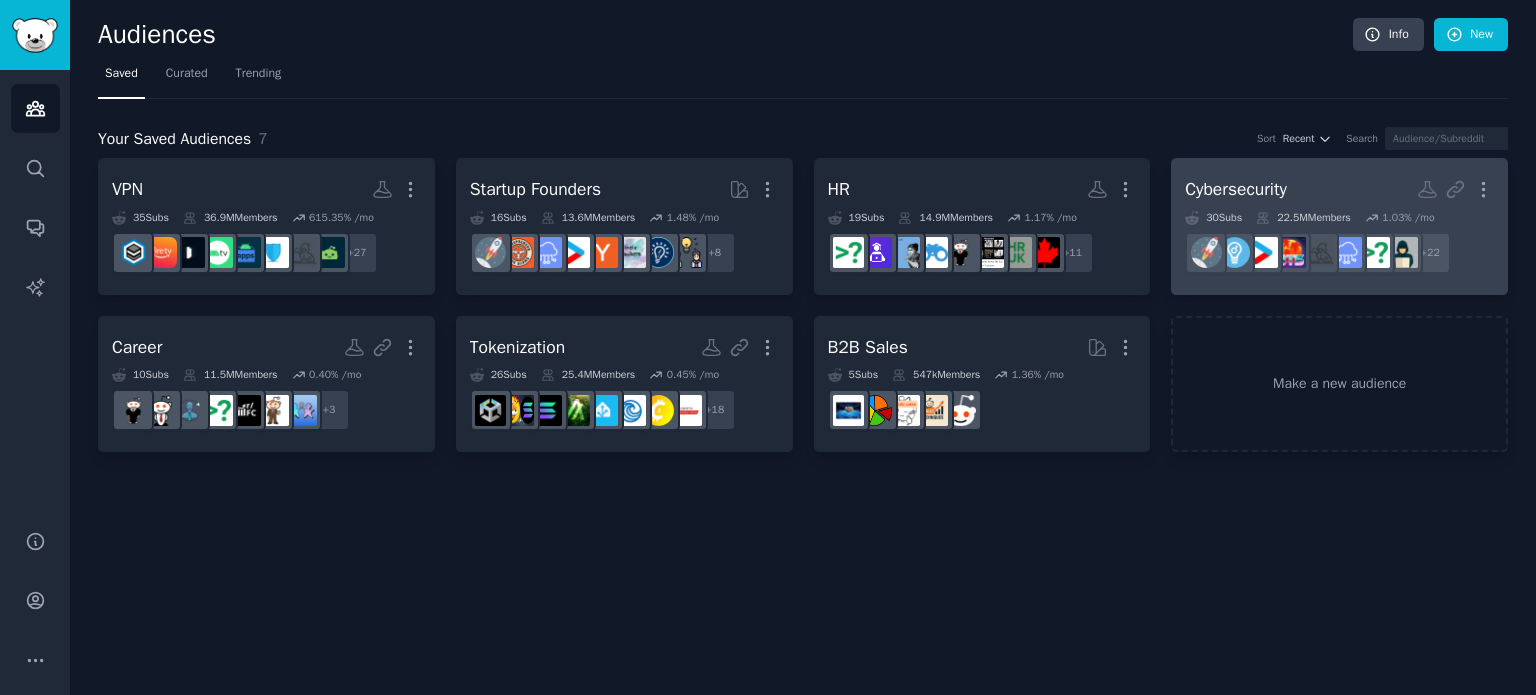 click on "Cybersecurity" at bounding box center [1236, 189] 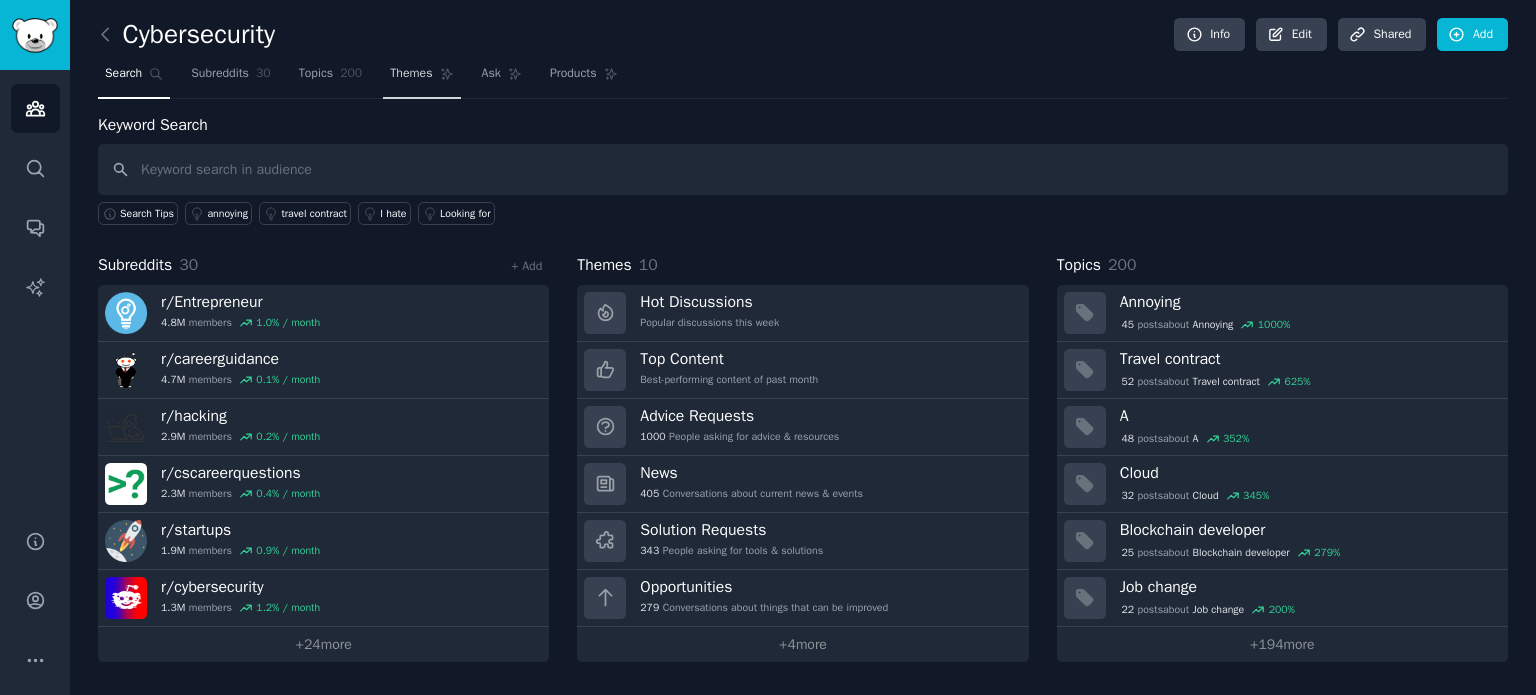 click on "Themes" at bounding box center [421, 78] 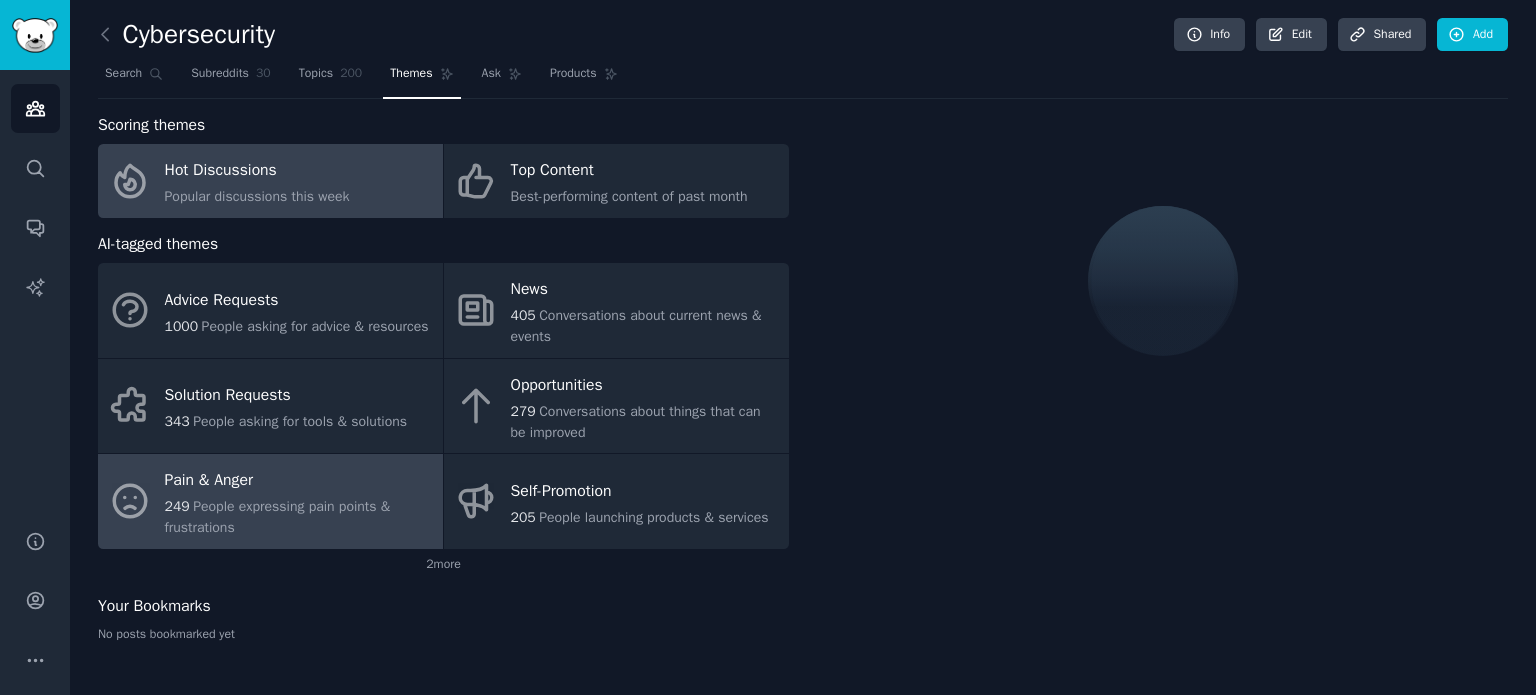 click on "Pain & Anger" at bounding box center (299, 481) 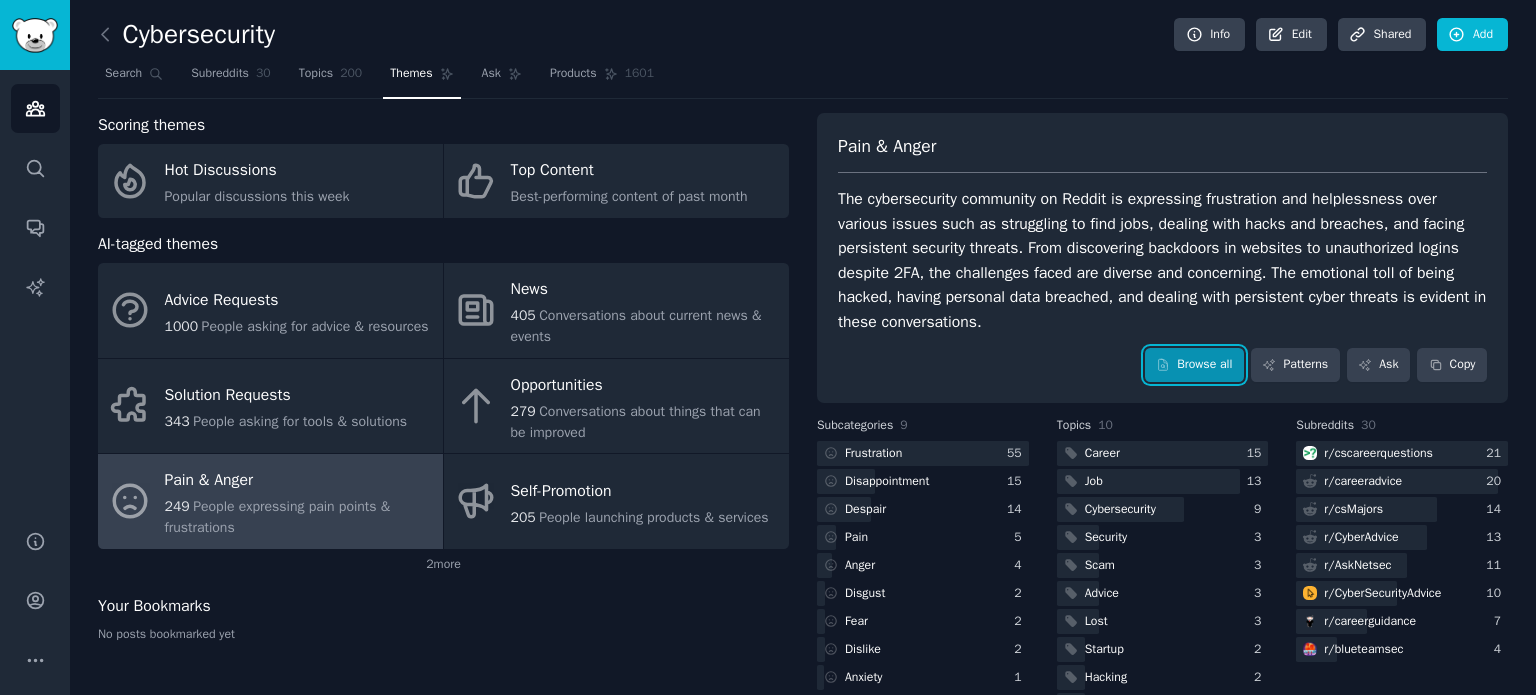 click on "Browse all" at bounding box center (1194, 365) 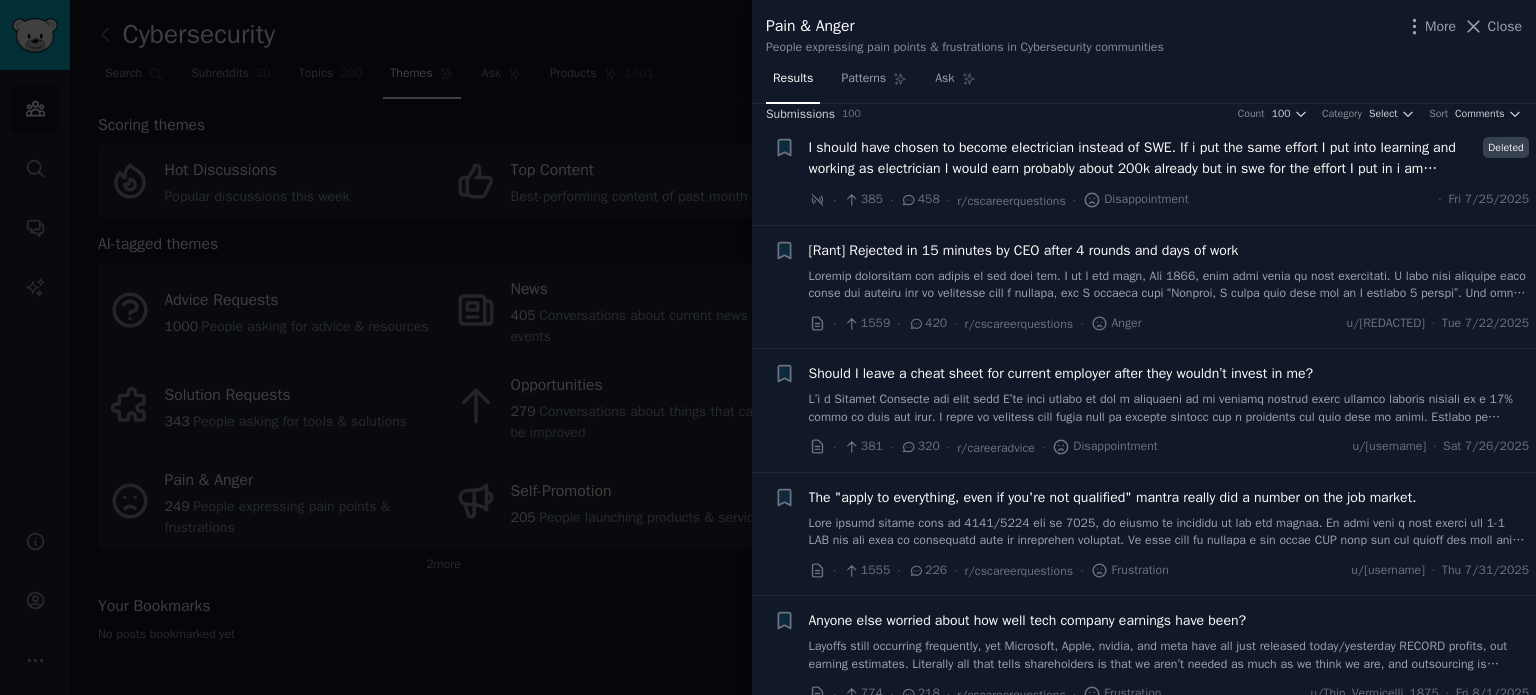 scroll, scrollTop: 0, scrollLeft: 0, axis: both 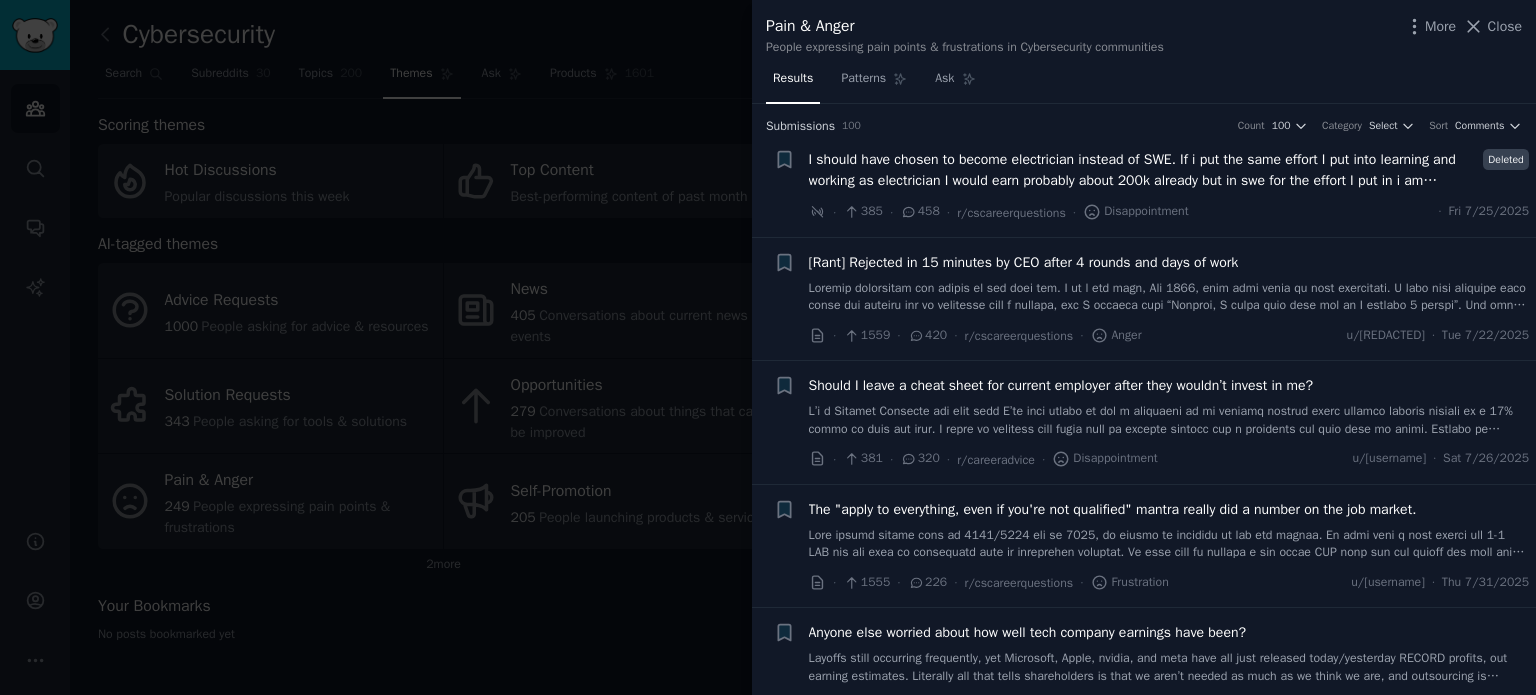 click on "More Close" at bounding box center [1463, 26] 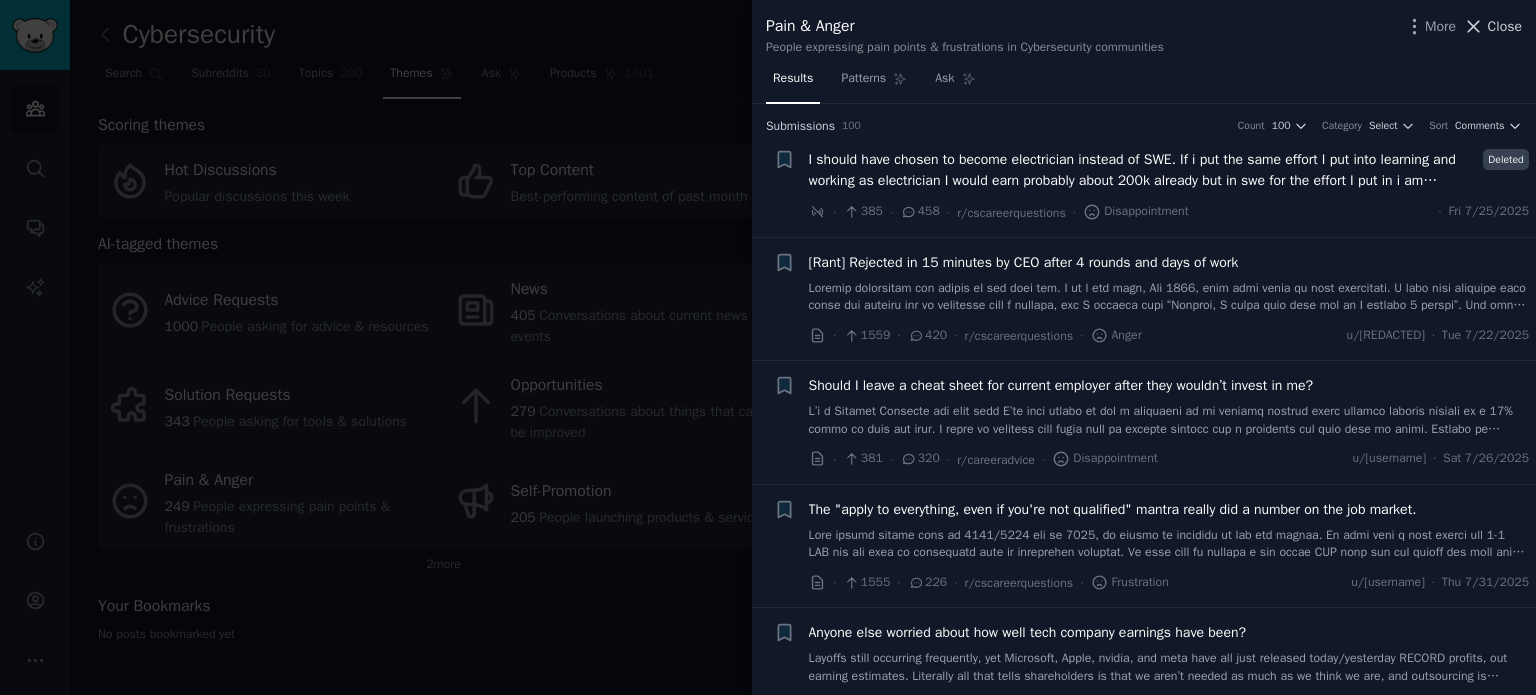 click on "Close" at bounding box center (1505, 26) 